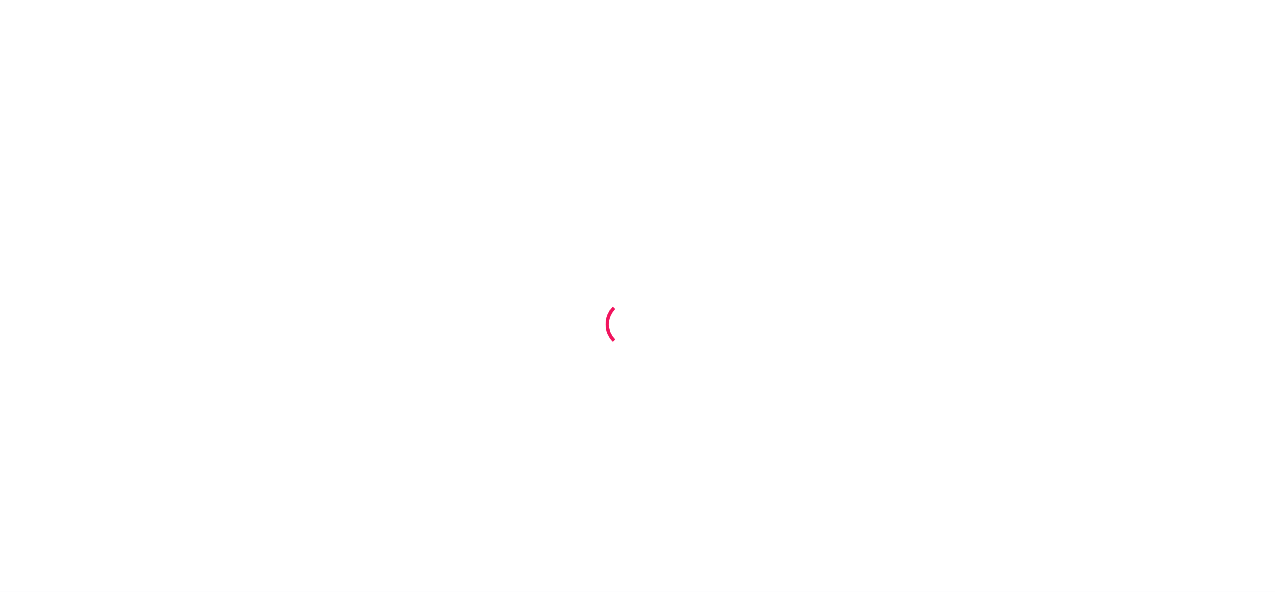scroll, scrollTop: 0, scrollLeft: 0, axis: both 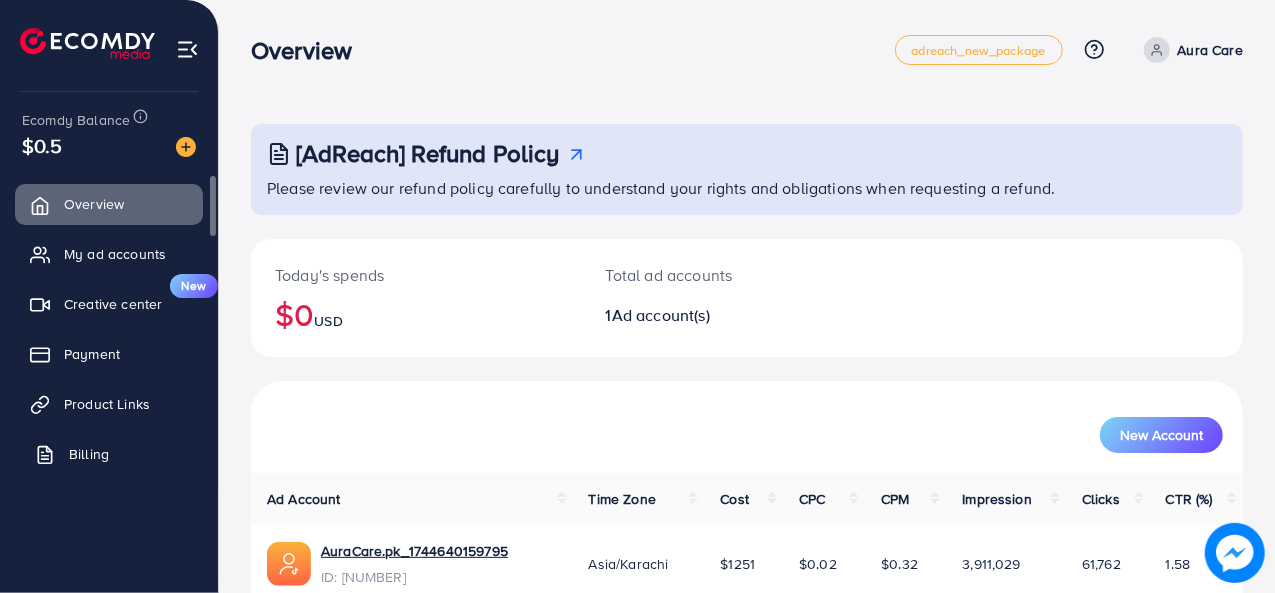 click on "Billing" at bounding box center (89, 454) 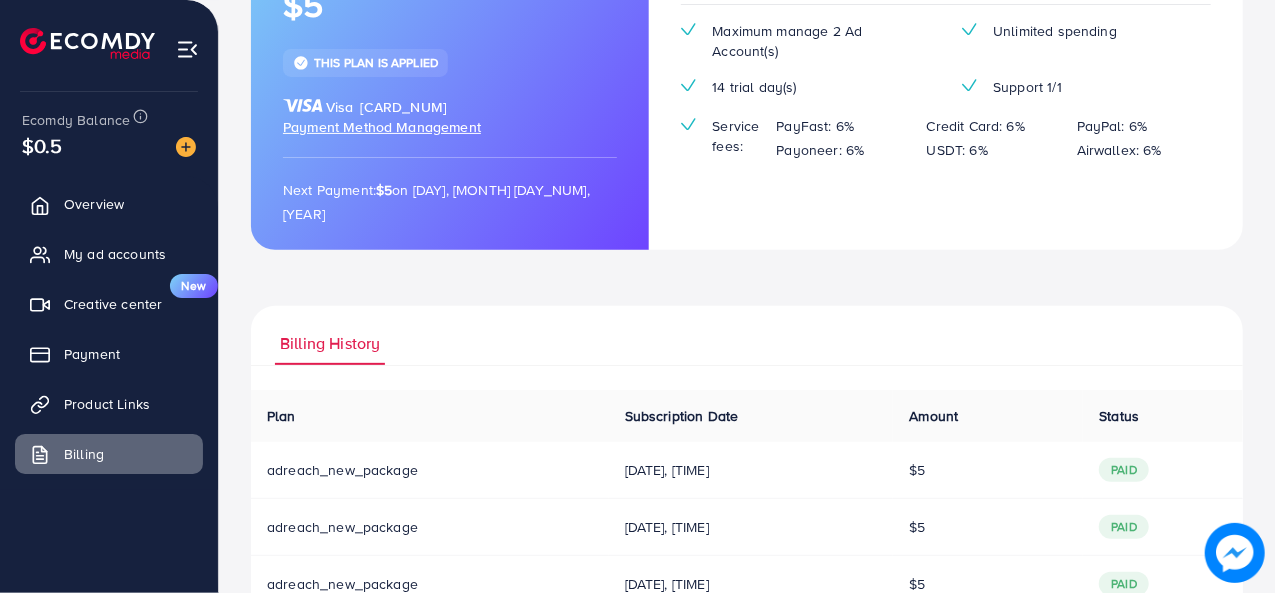 scroll, scrollTop: 0, scrollLeft: 0, axis: both 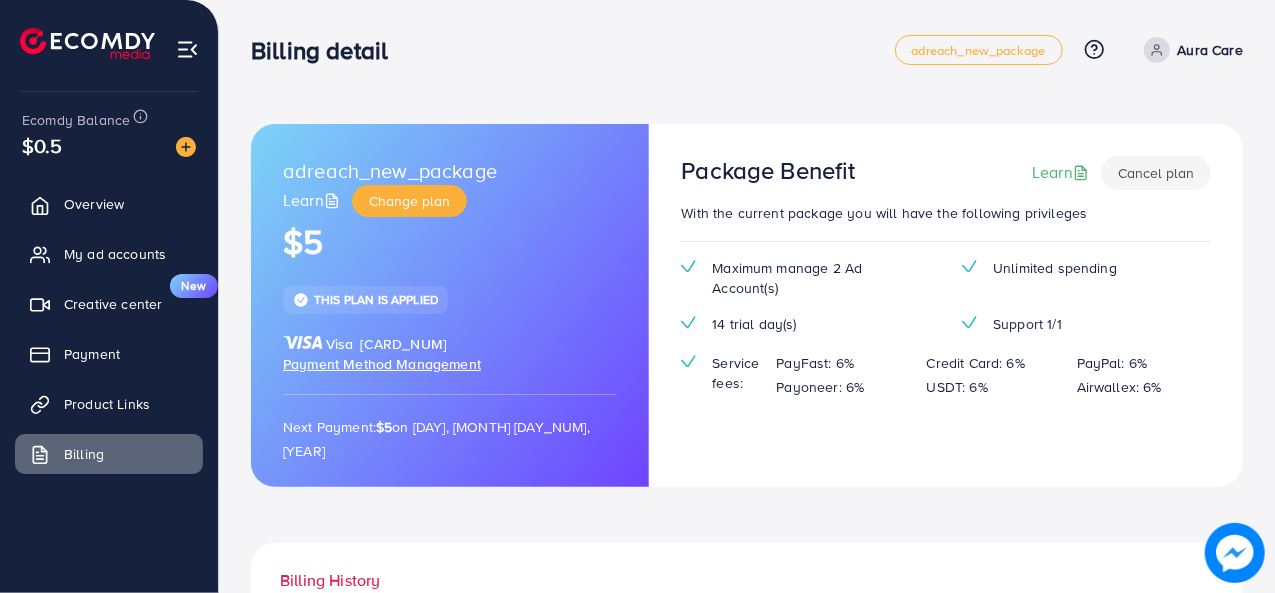 click on "Payment Method Management" at bounding box center (382, 364) 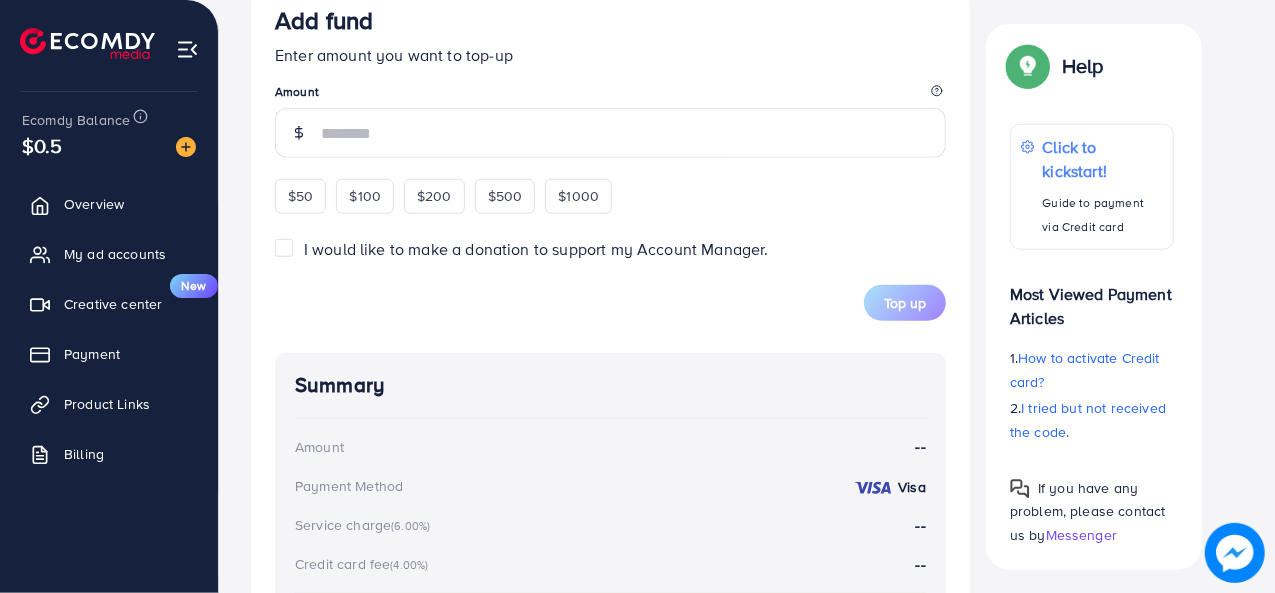 scroll, scrollTop: 764, scrollLeft: 0, axis: vertical 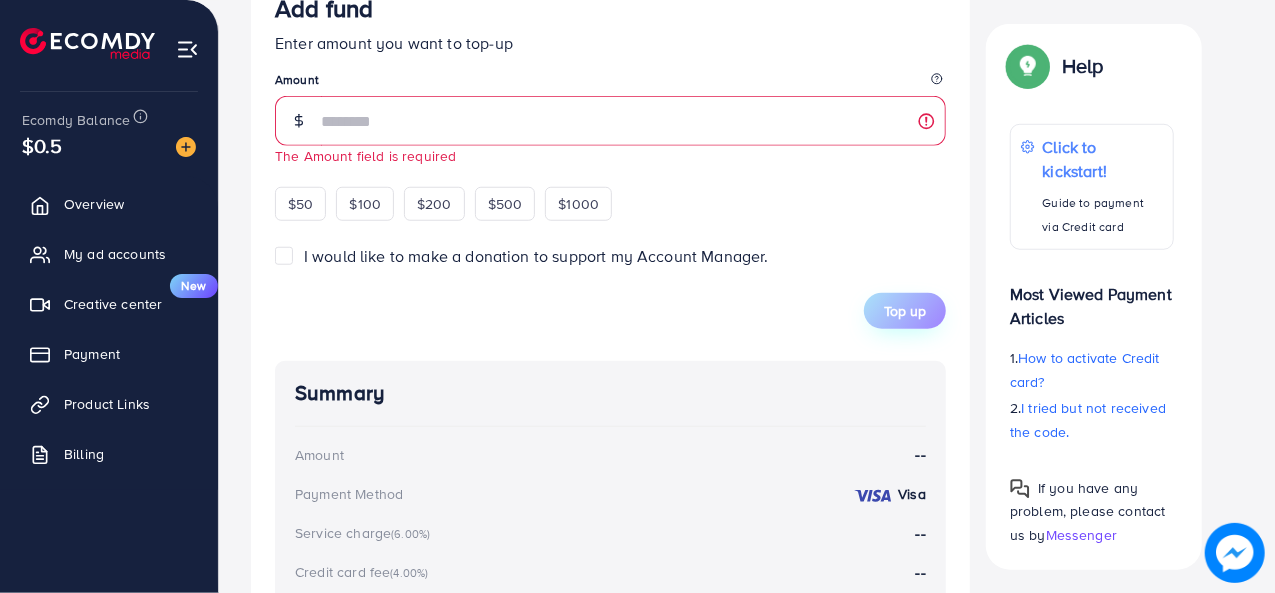 click on "Add fund  Enter amount you want to top-up Amount  The Amount field is required  $50 $100 $200 $500 $1000 I would like to make a donation to support my Account Manager. 5% 10% 15% 20%  Top up" at bounding box center (610, 161) 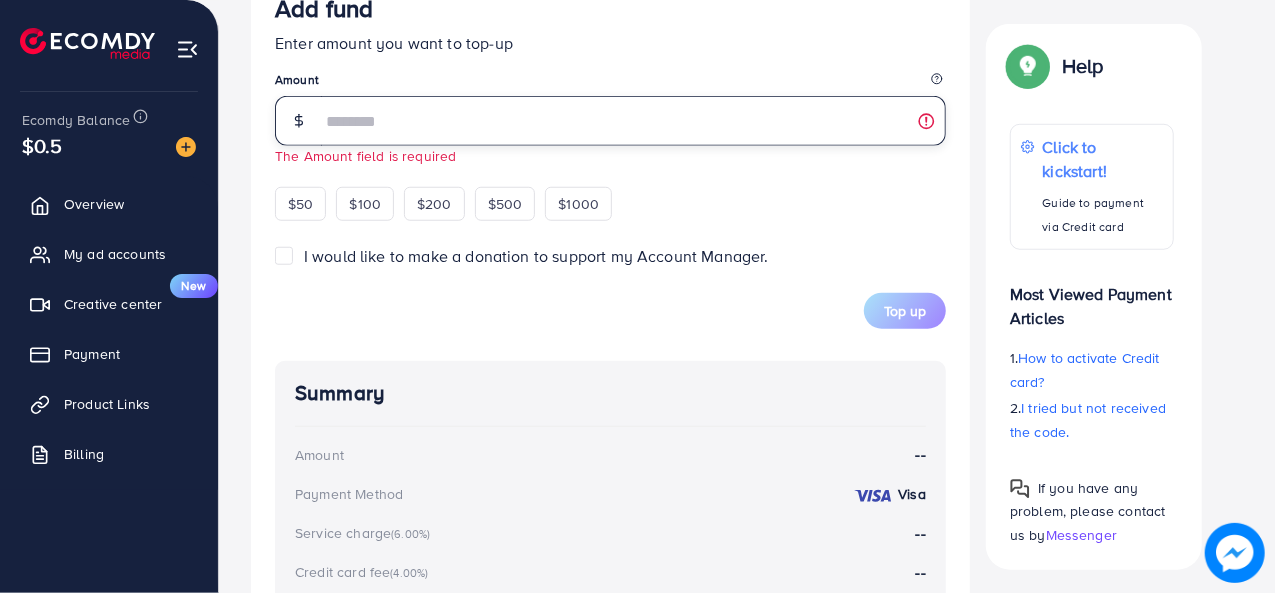 click at bounding box center [633, 121] 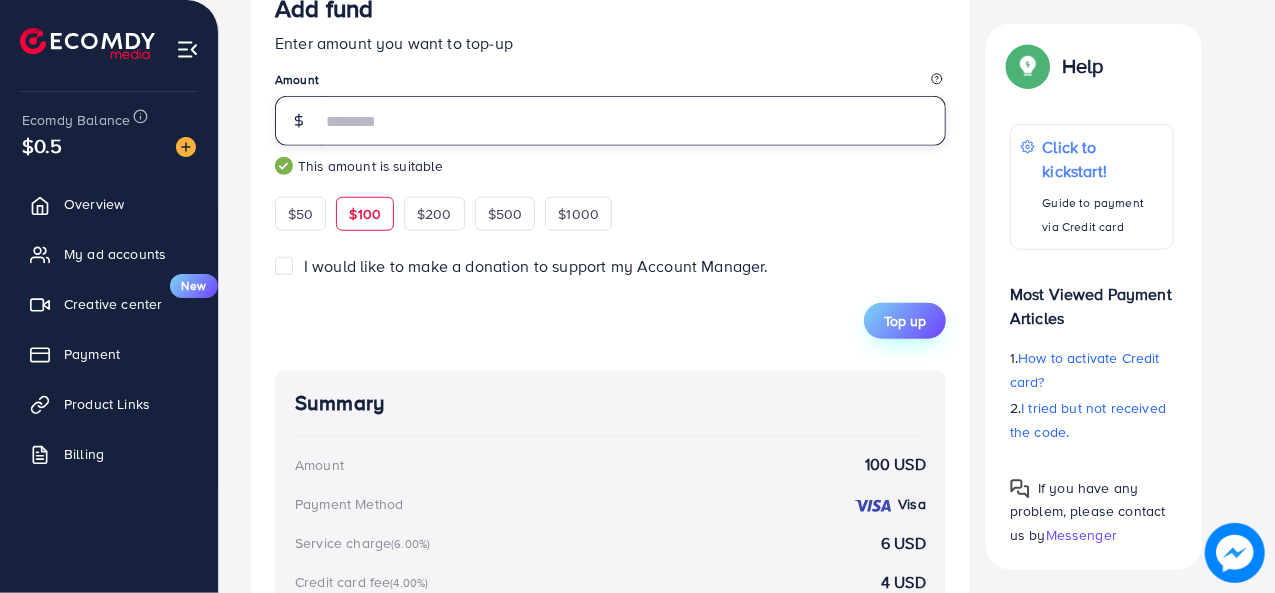 type on "***" 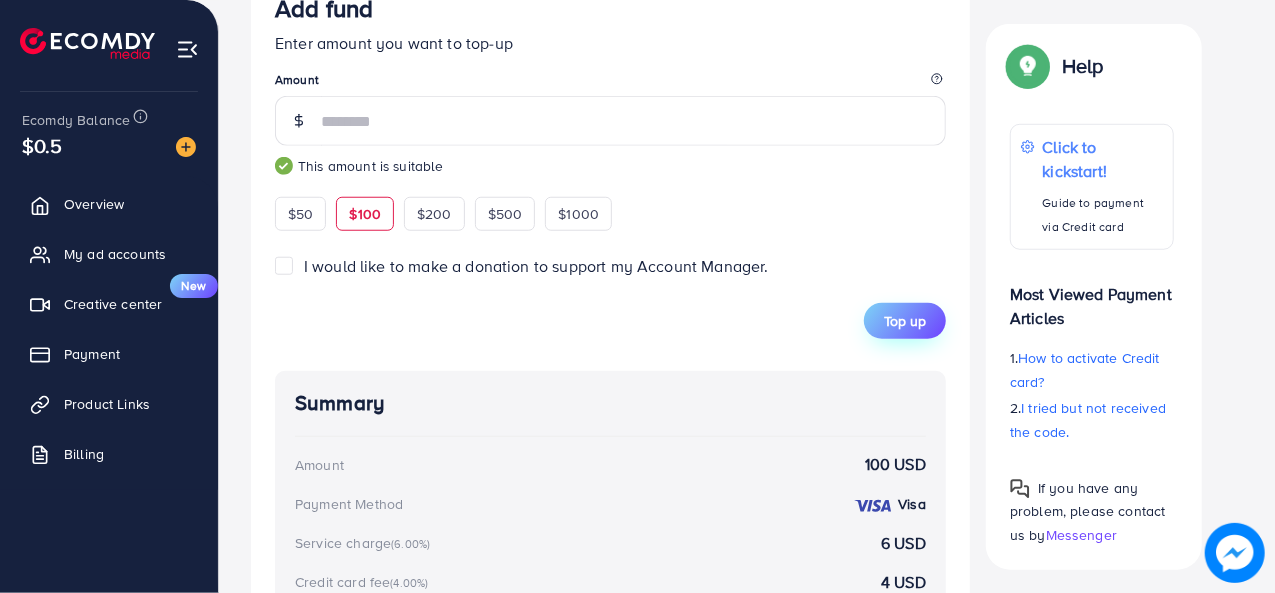 click on "Top up" at bounding box center [905, 321] 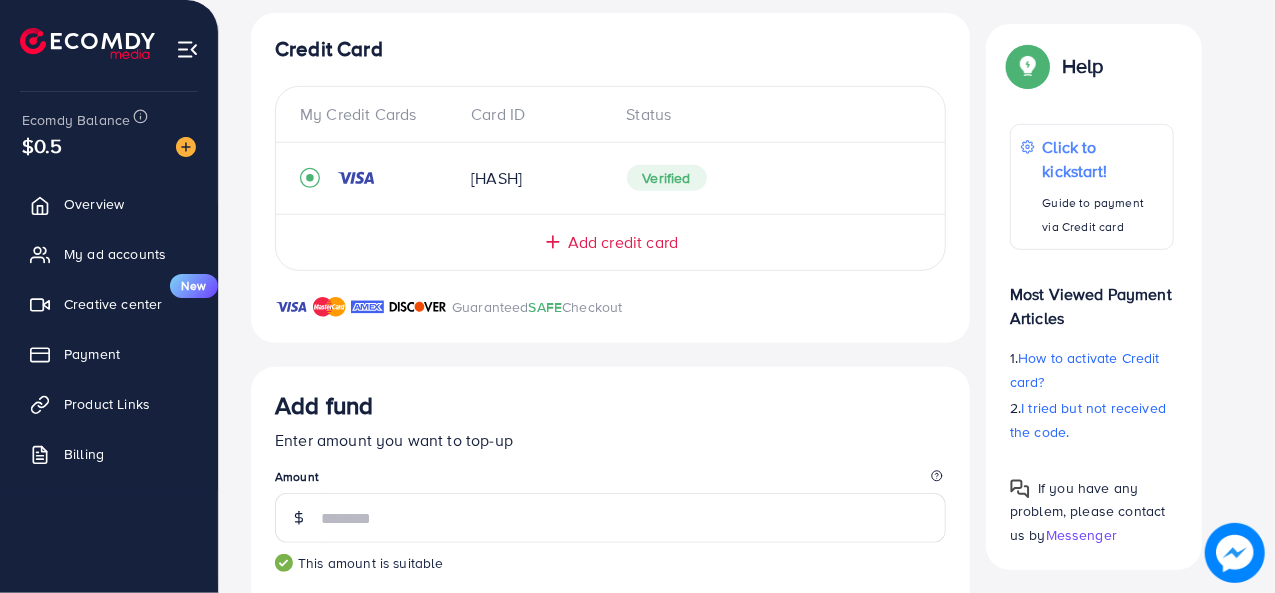 scroll, scrollTop: 365, scrollLeft: 0, axis: vertical 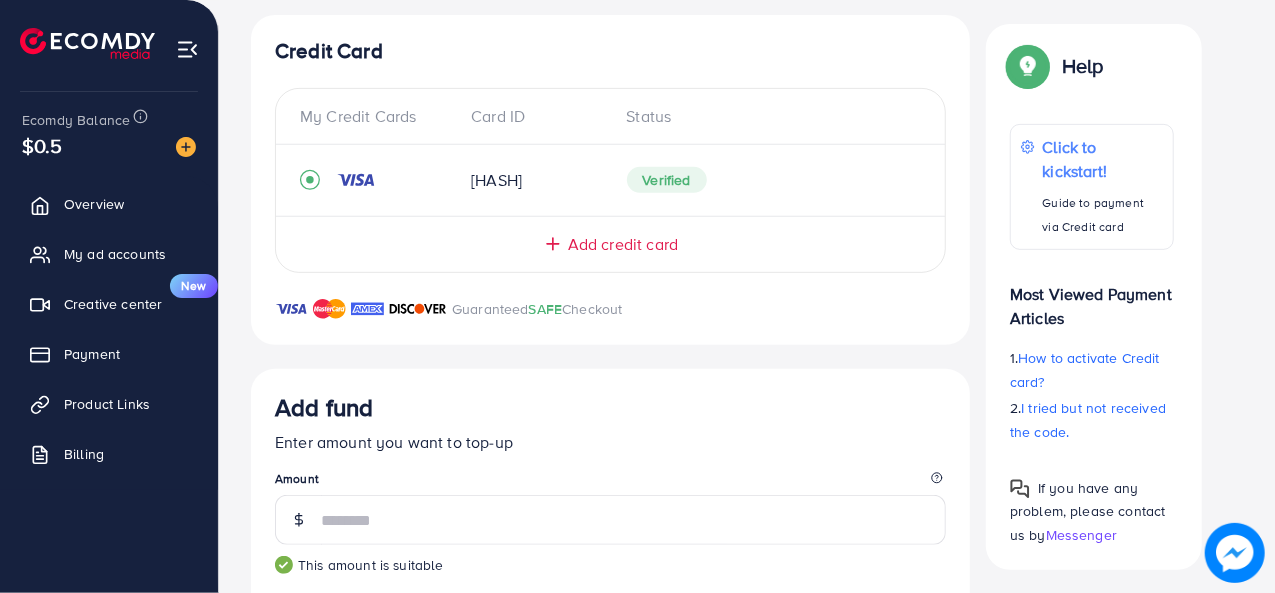 click on "Add credit card" at bounding box center [623, 244] 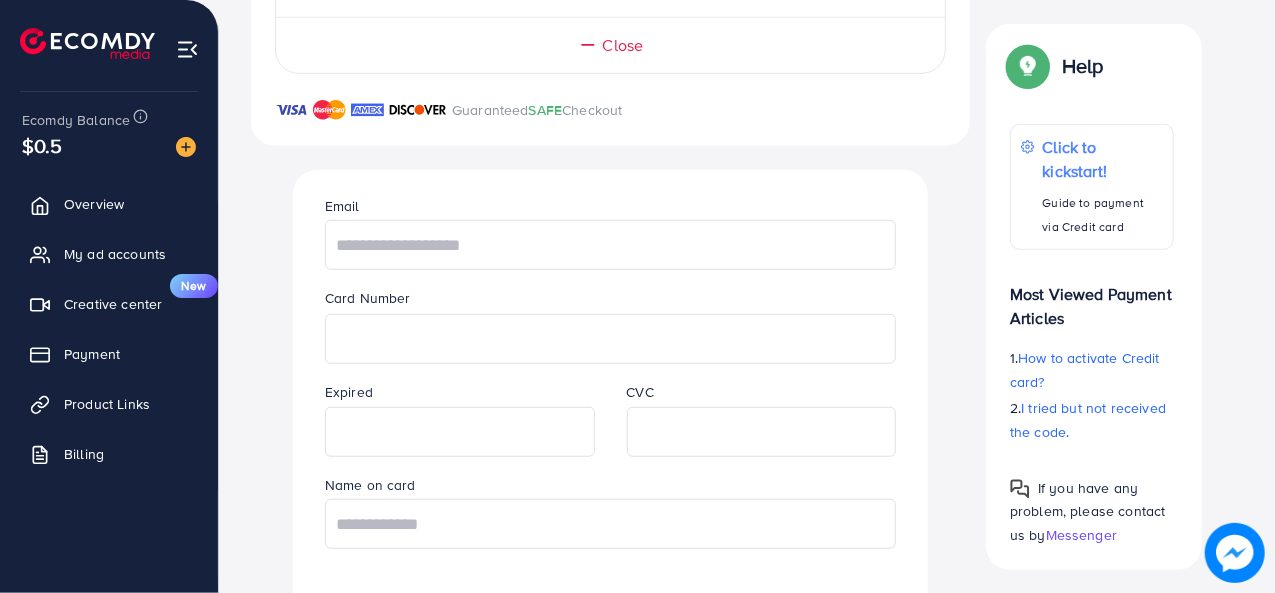 scroll, scrollTop: 478, scrollLeft: 0, axis: vertical 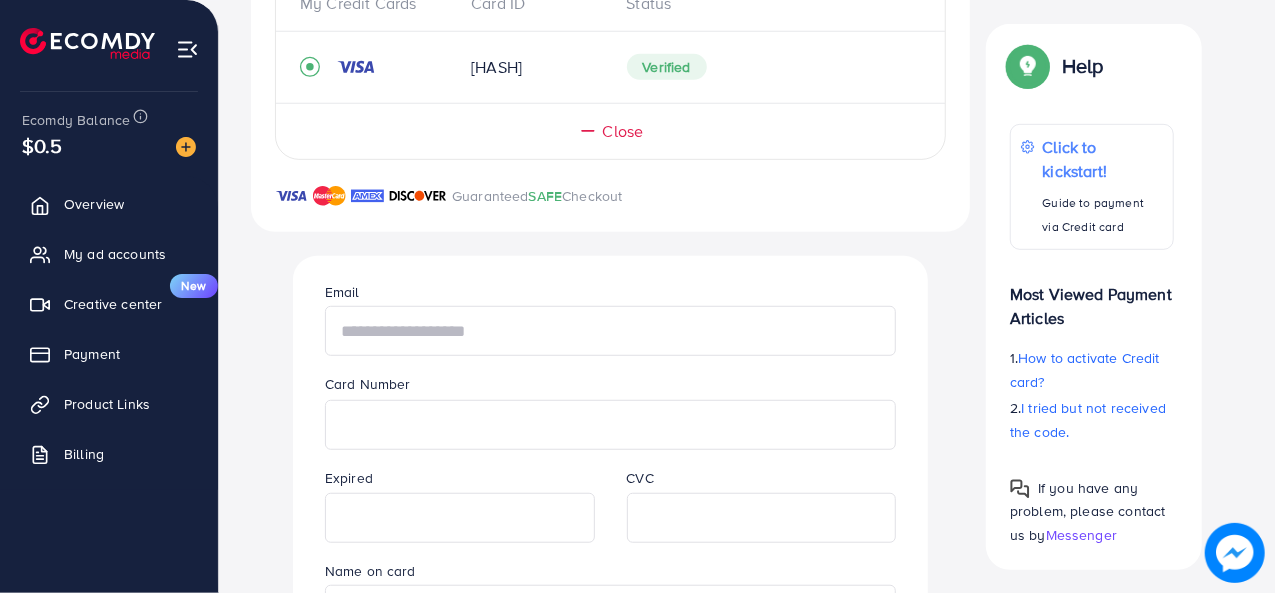 click at bounding box center [610, 331] 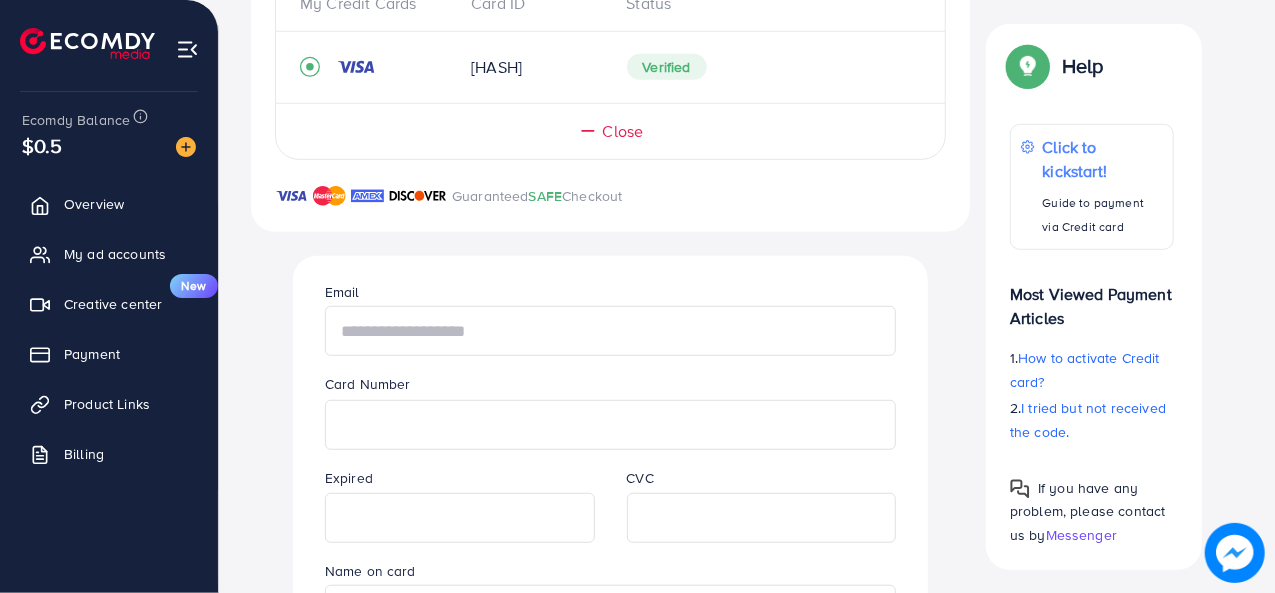 type on "**********" 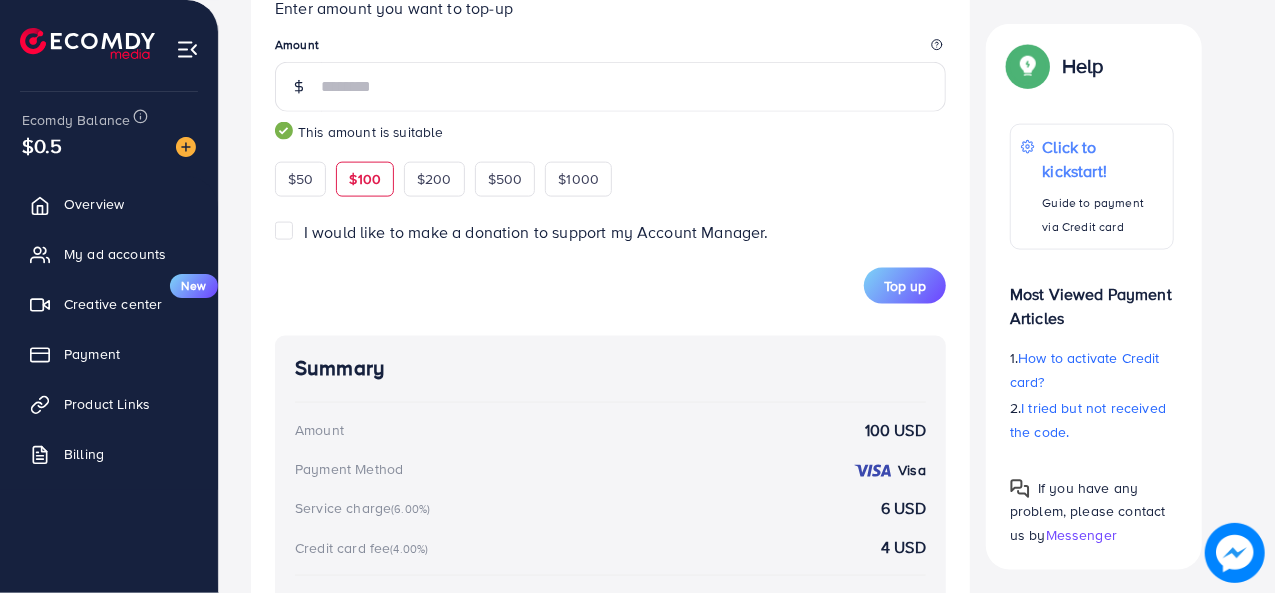 scroll, scrollTop: 1310, scrollLeft: 0, axis: vertical 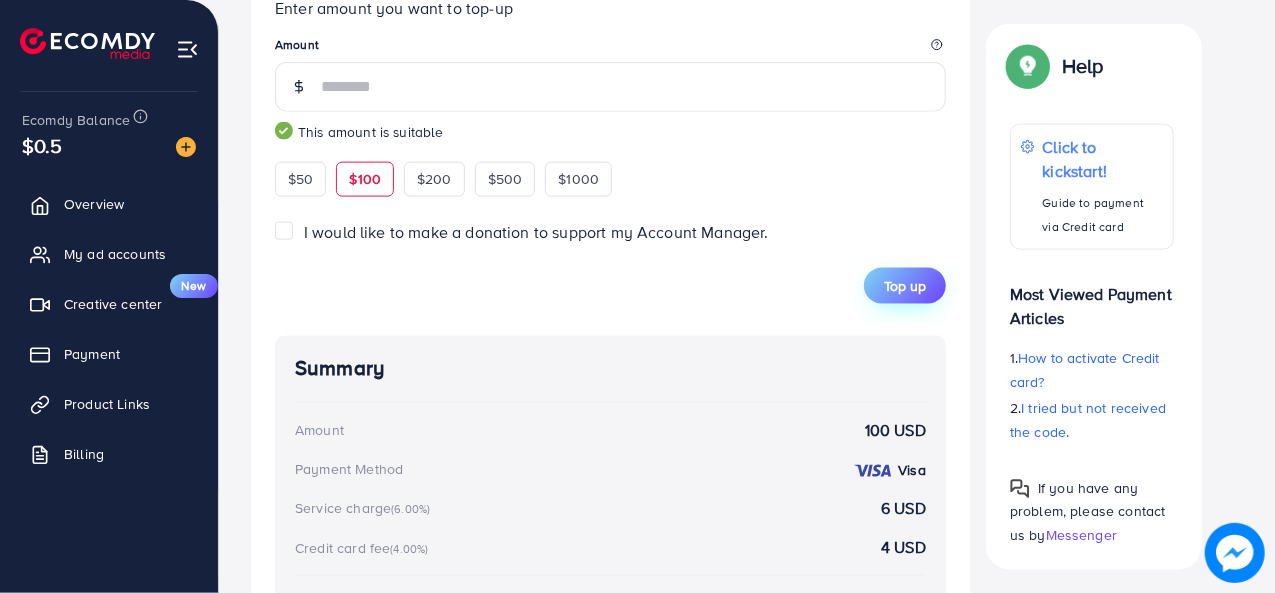 click on "Top up" at bounding box center [905, 286] 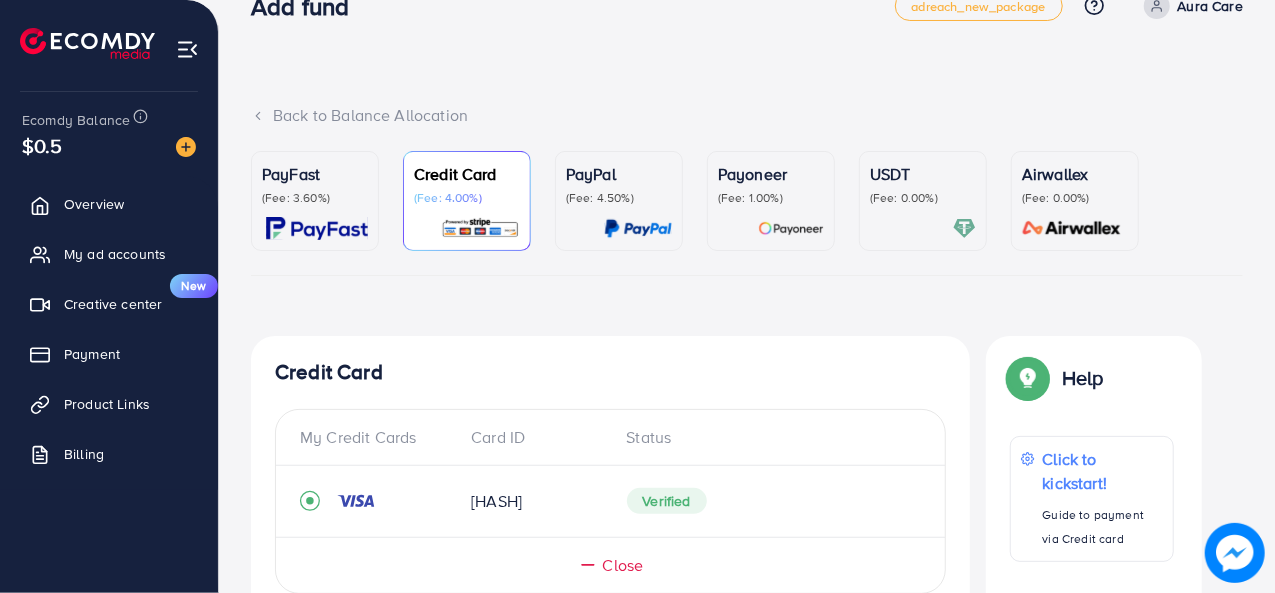 scroll, scrollTop: 42, scrollLeft: 0, axis: vertical 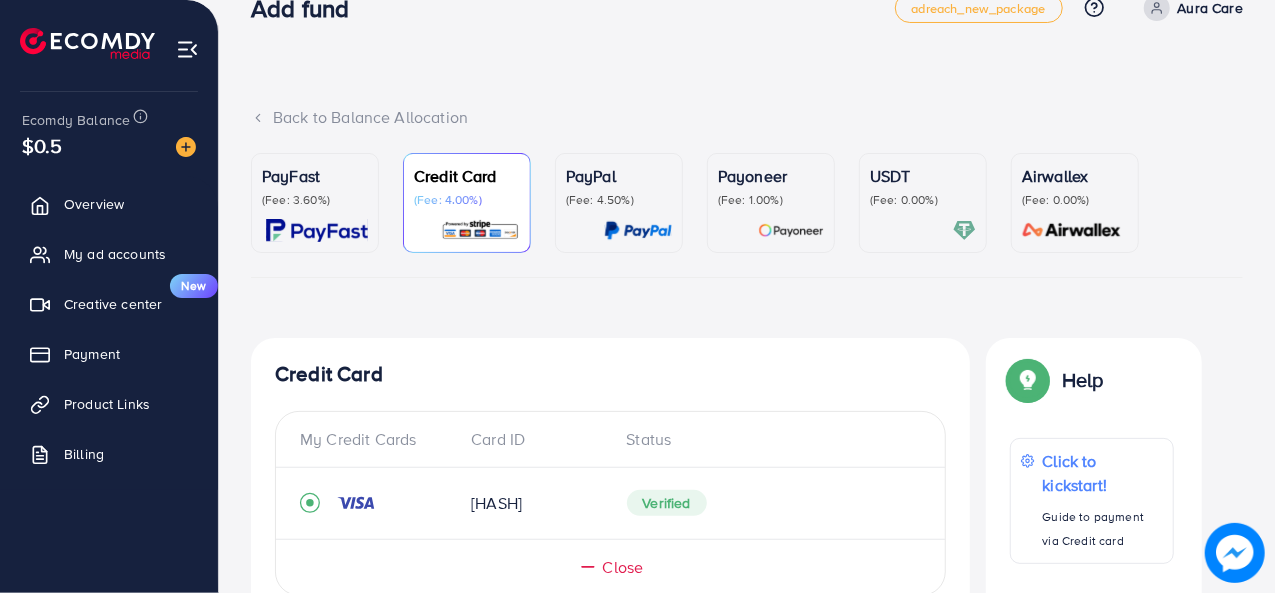 click on "USDT   (Fee: 0.00%)" at bounding box center [923, 186] 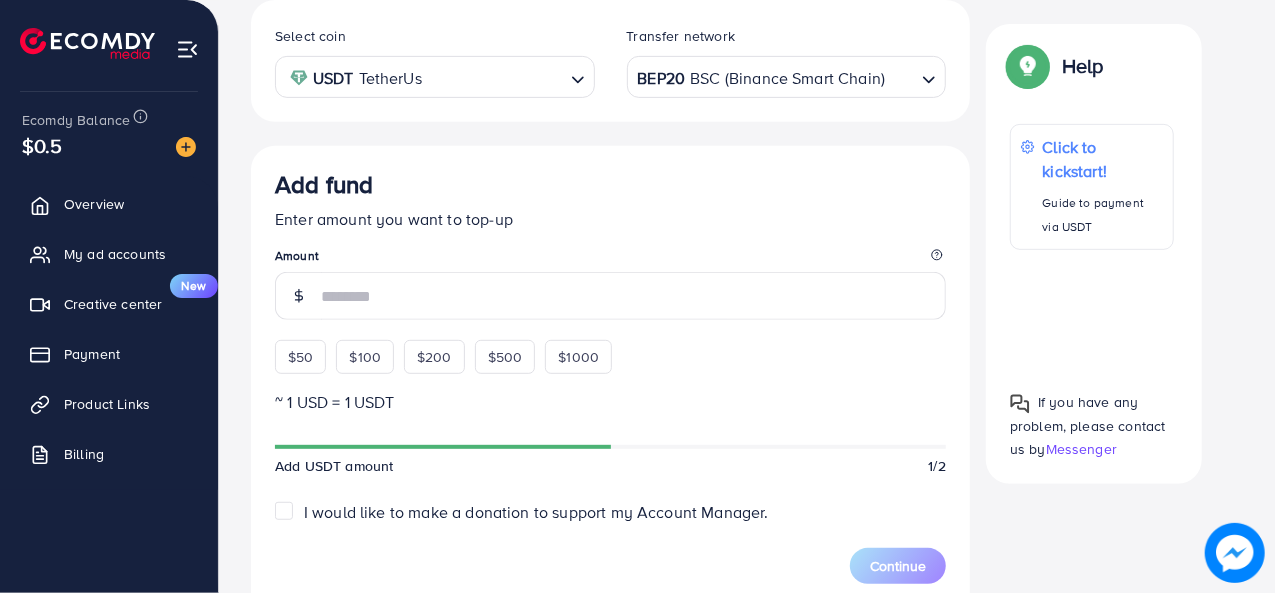 scroll, scrollTop: 380, scrollLeft: 0, axis: vertical 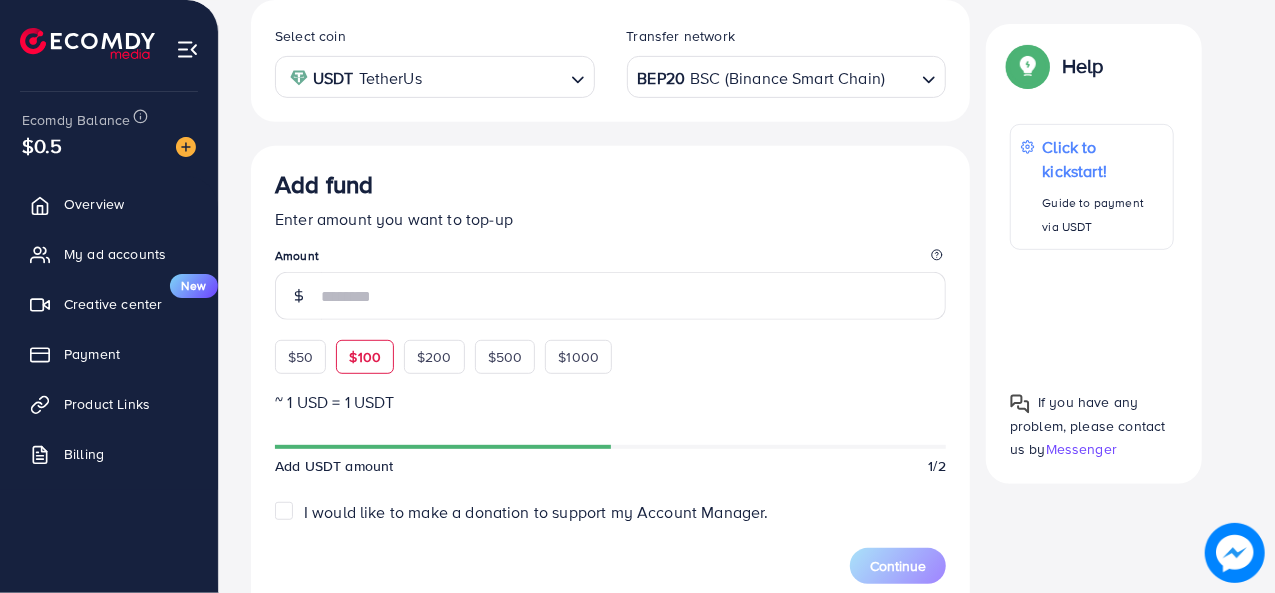 click on "$100" at bounding box center (365, 357) 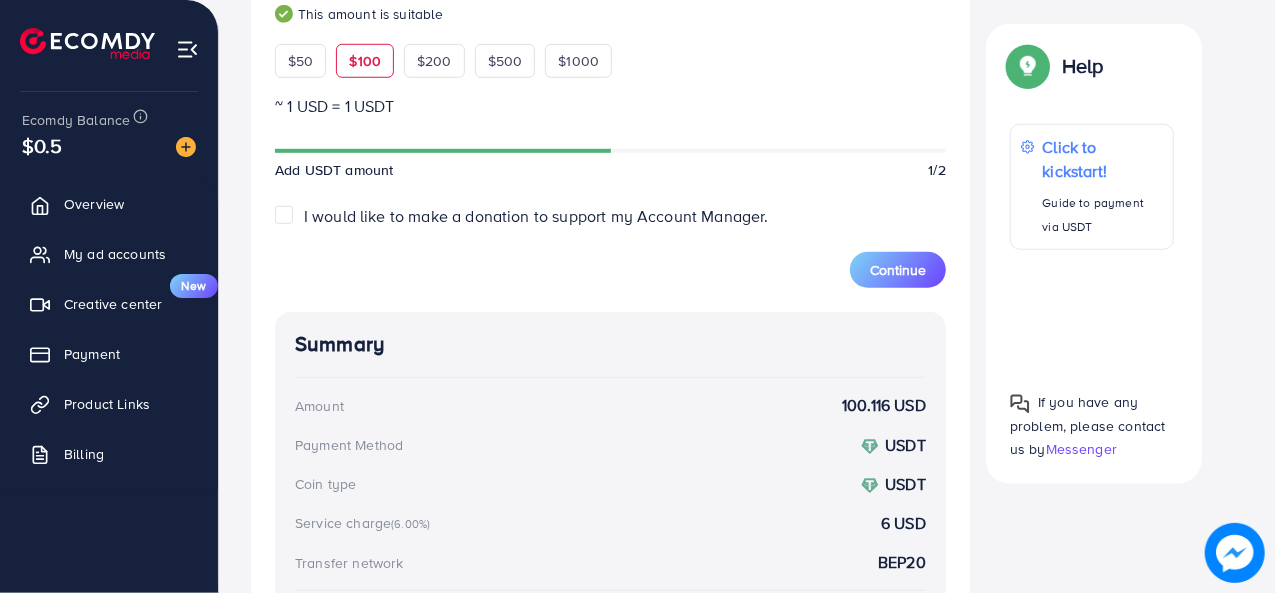 scroll, scrollTop: 706, scrollLeft: 0, axis: vertical 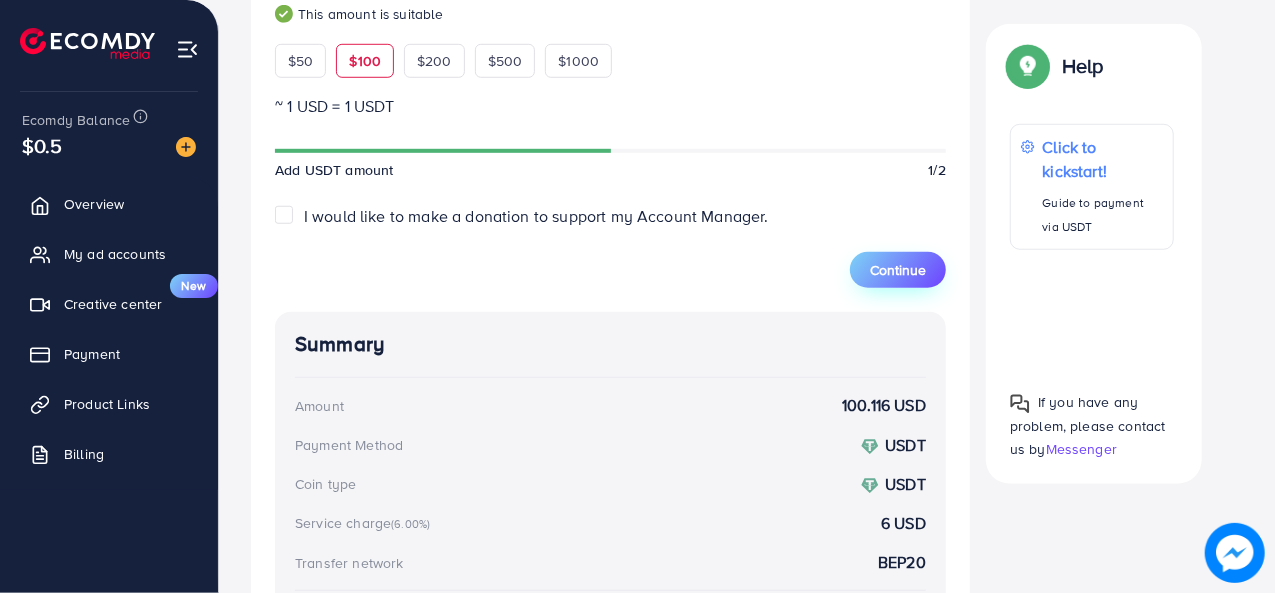 click on "Continue" at bounding box center (898, 270) 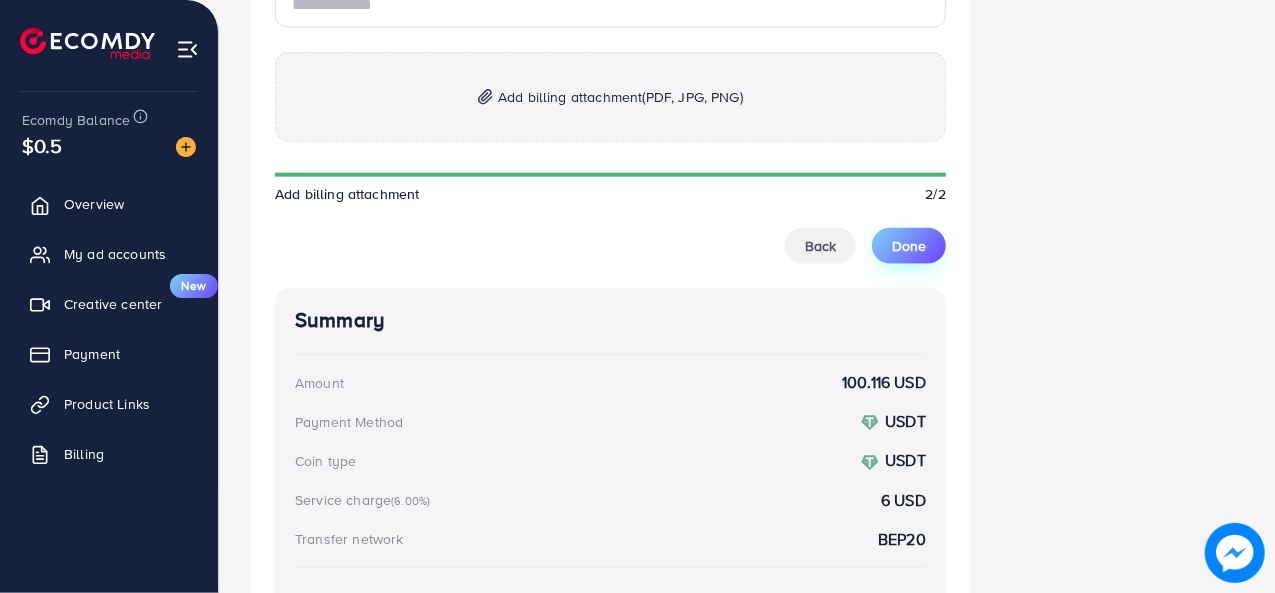 scroll, scrollTop: 1208, scrollLeft: 0, axis: vertical 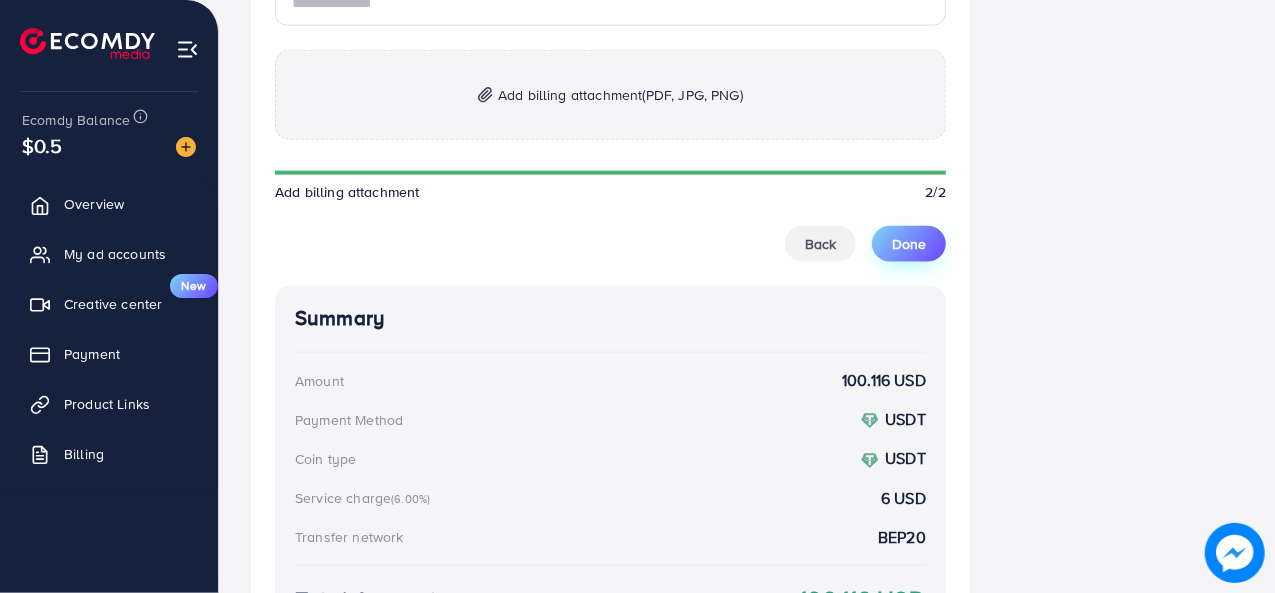 click on "Done" at bounding box center (909, 244) 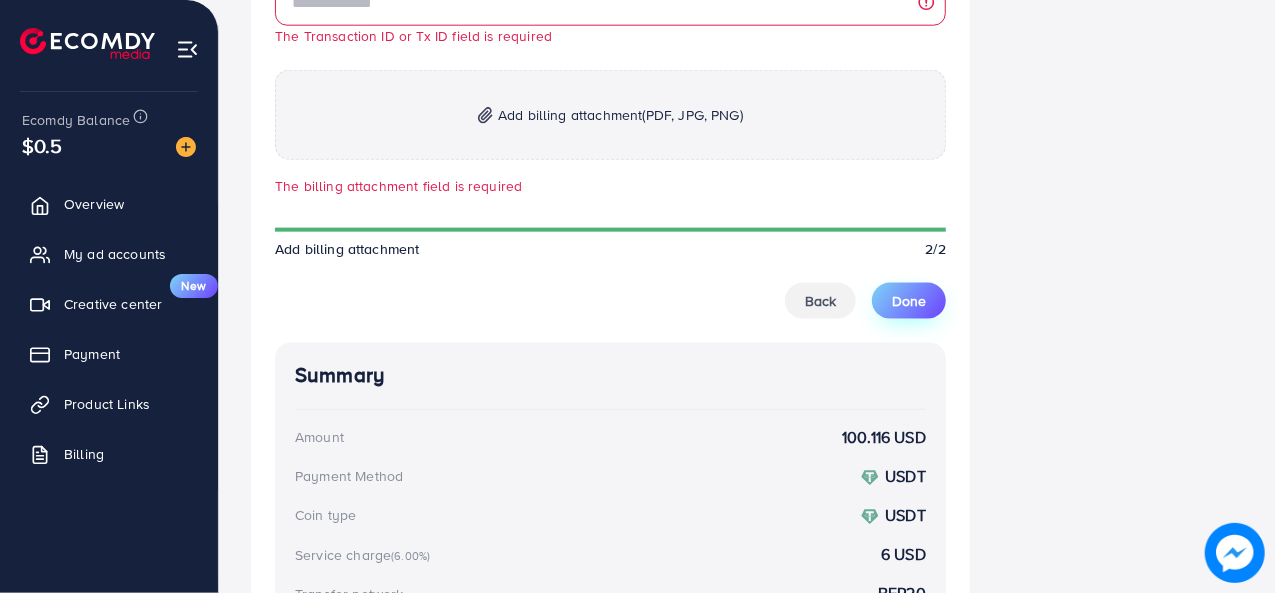 click on "Done" at bounding box center [909, 301] 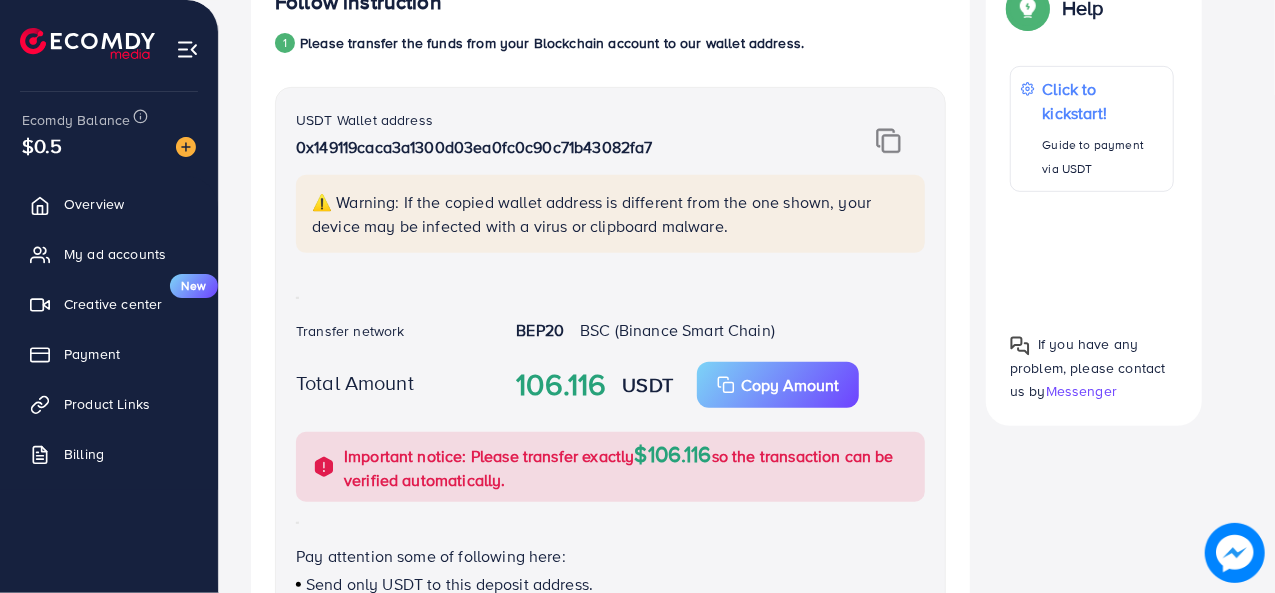 scroll, scrollTop: 414, scrollLeft: 0, axis: vertical 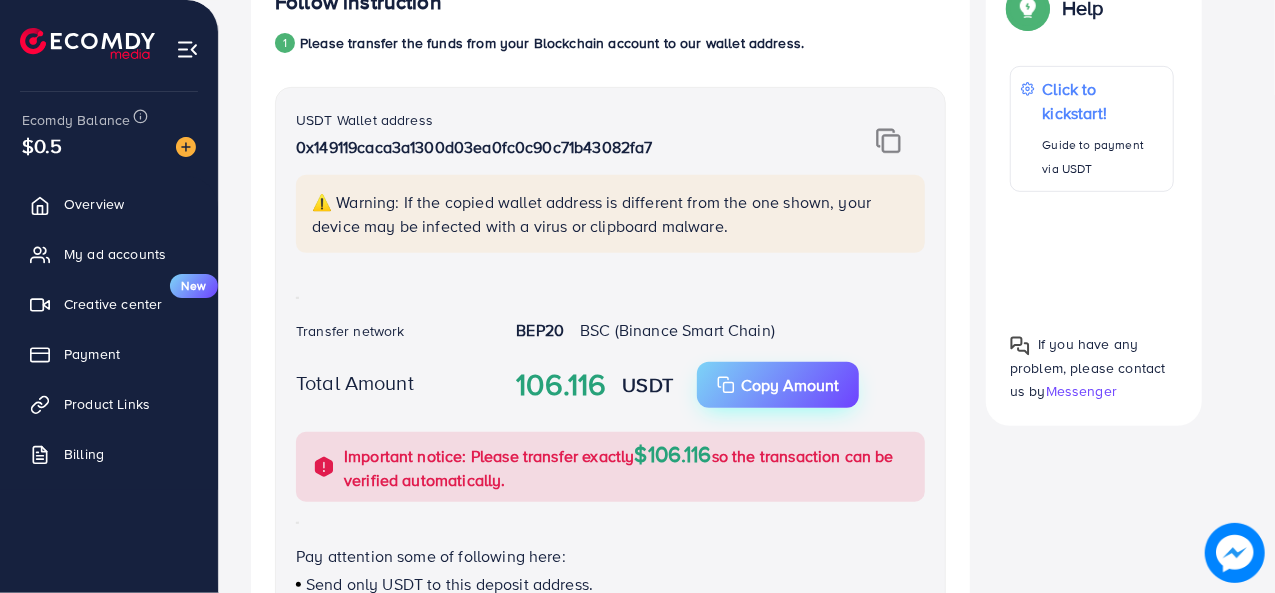 click on "Copy Amount" at bounding box center [778, 385] 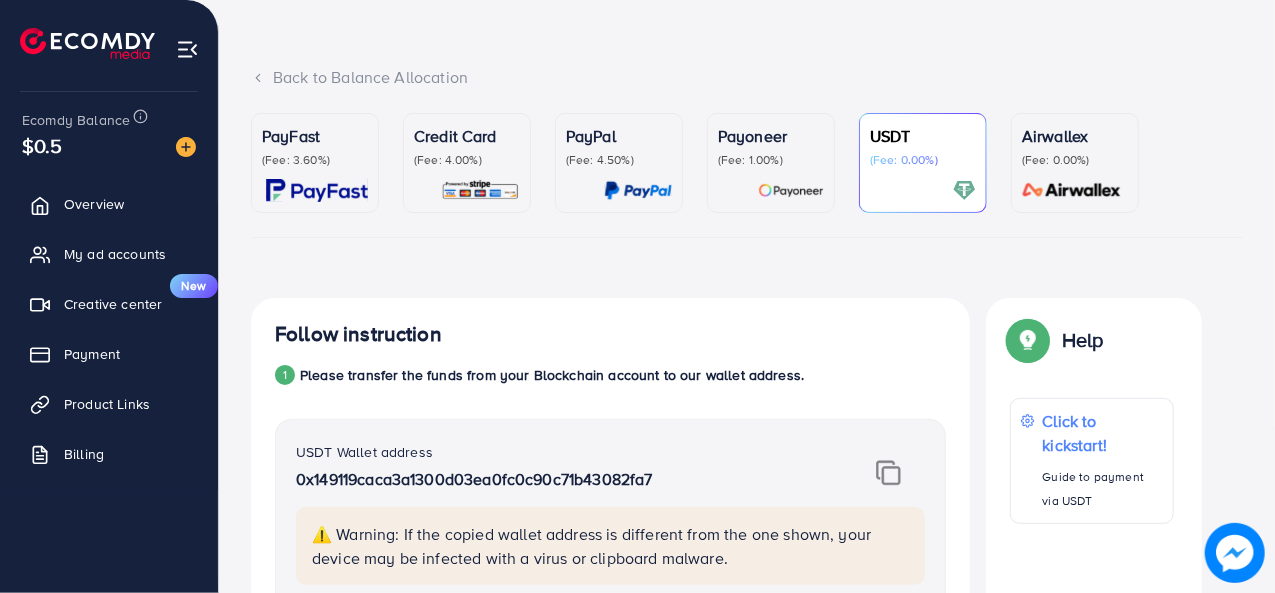scroll, scrollTop: 80, scrollLeft: 0, axis: vertical 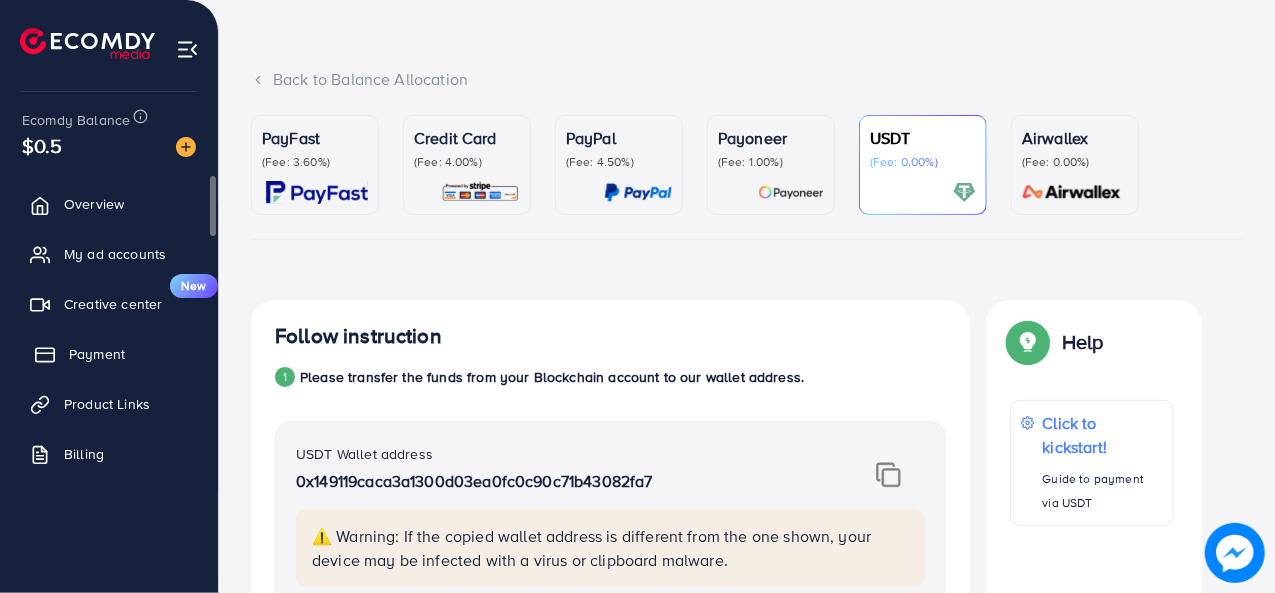 click on "Payment" at bounding box center (97, 354) 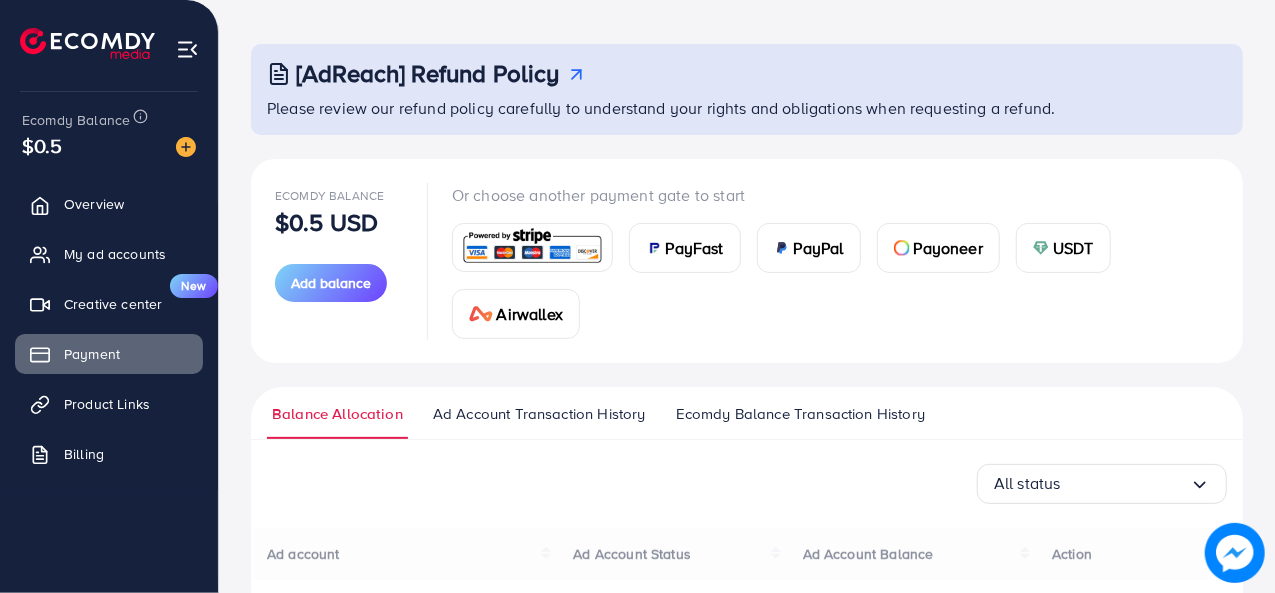 scroll, scrollTop: 0, scrollLeft: 0, axis: both 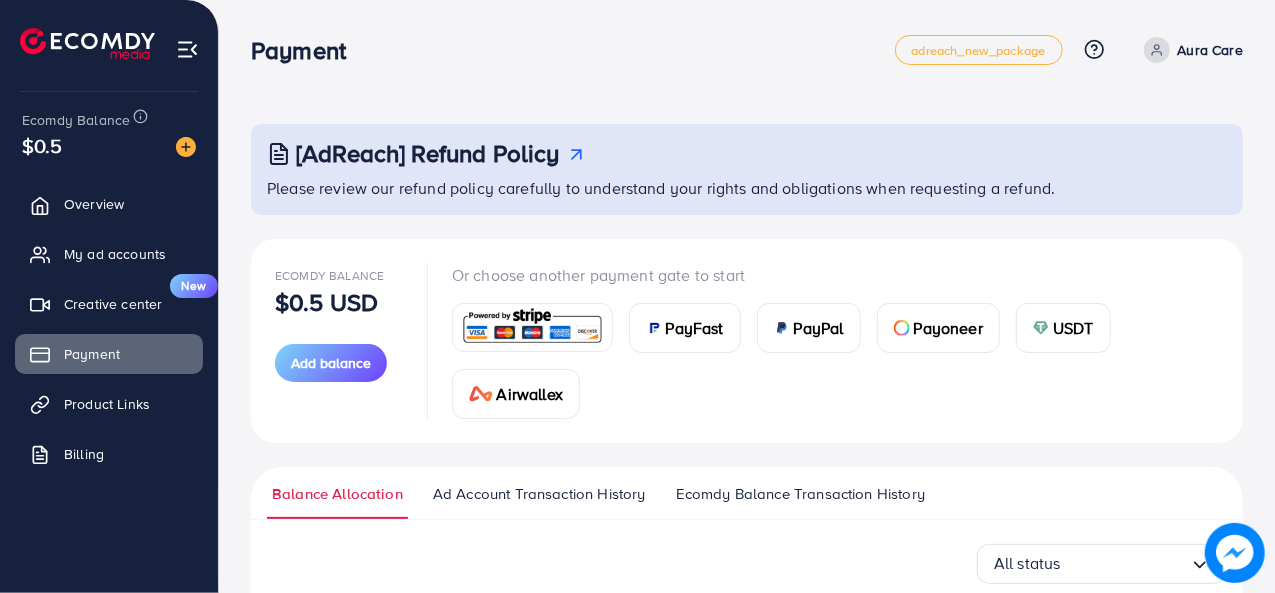 click on "USDT" at bounding box center (1073, 328) 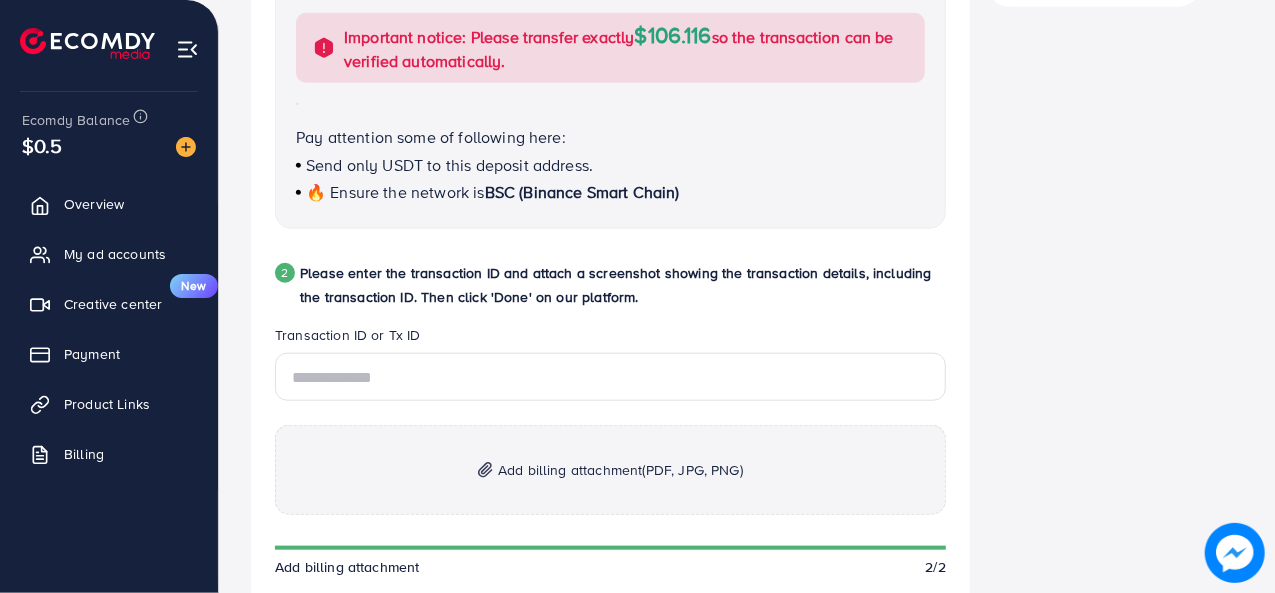 scroll, scrollTop: 853, scrollLeft: 0, axis: vertical 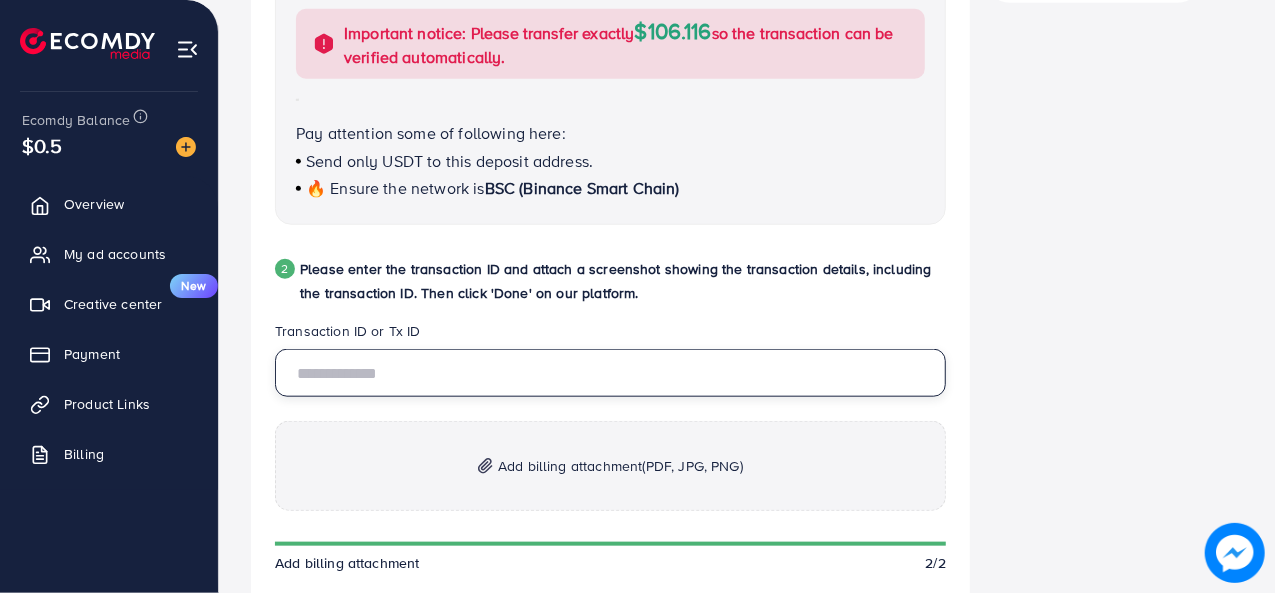 click at bounding box center (610, 373) 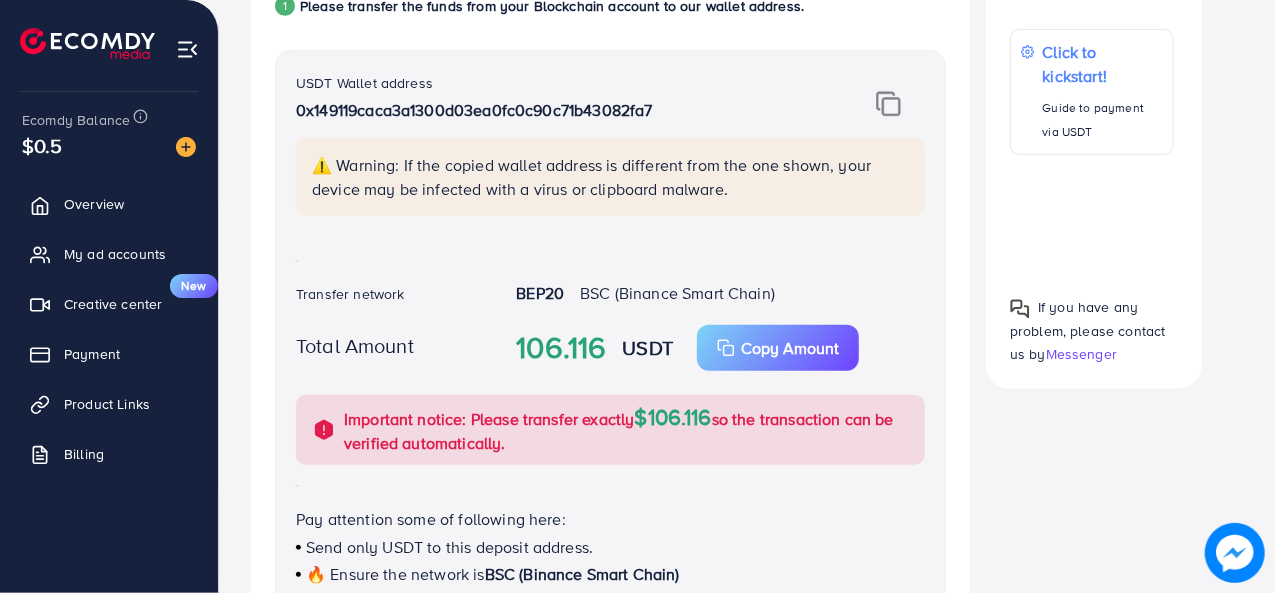 scroll, scrollTop: 435, scrollLeft: 0, axis: vertical 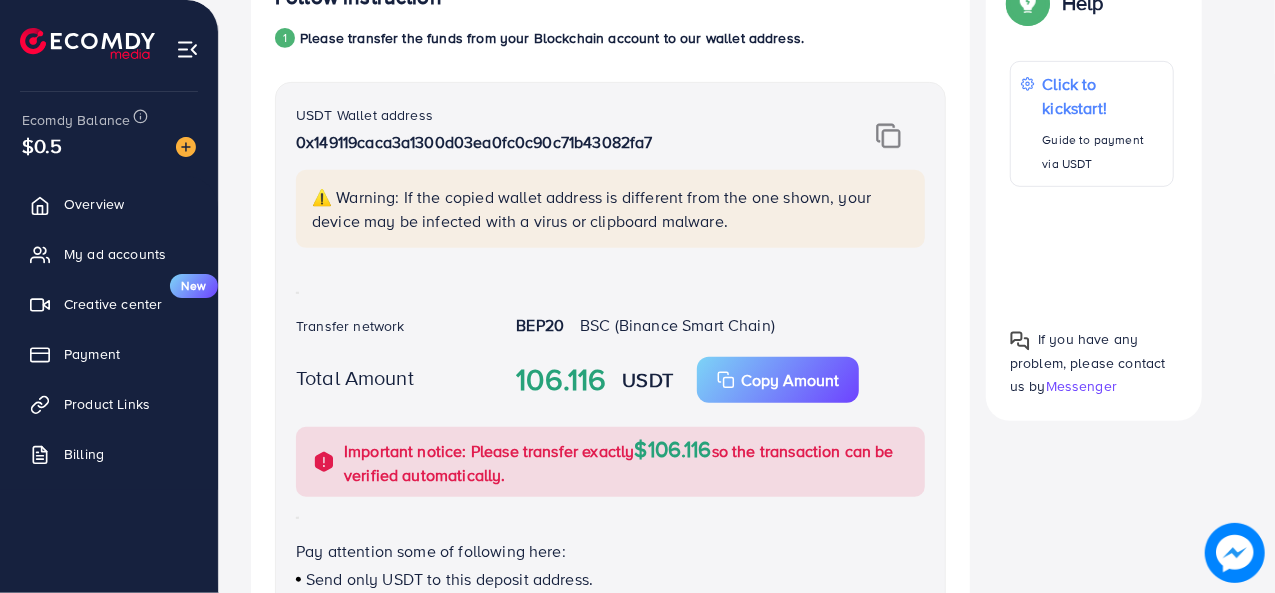 click at bounding box center [888, 136] 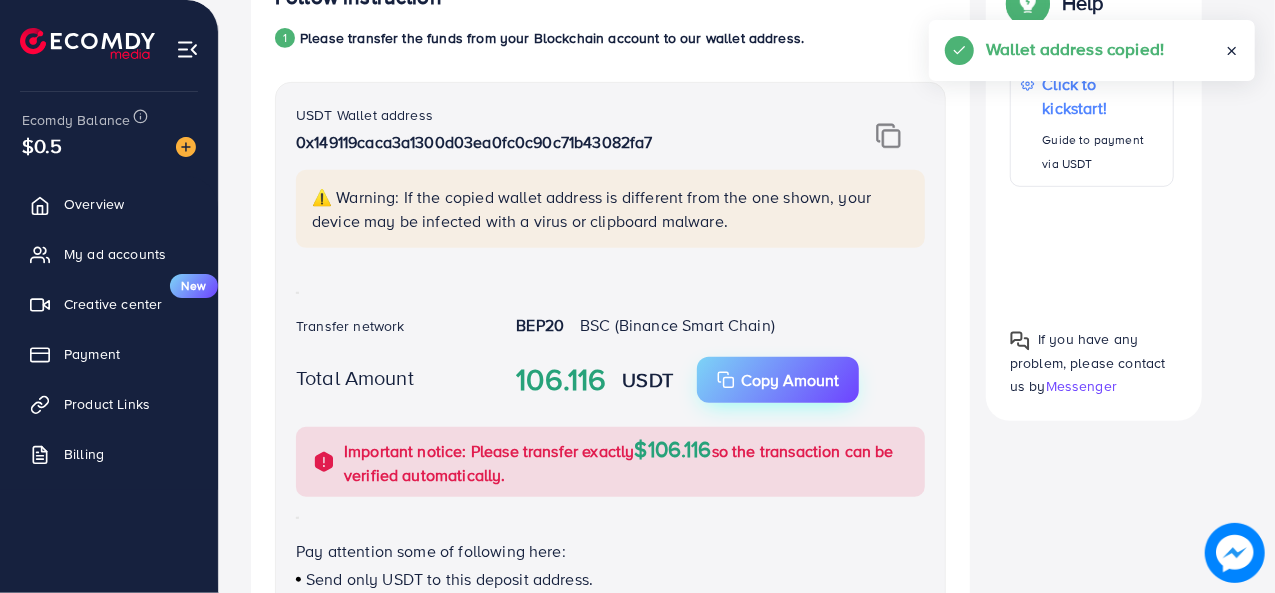 click on "Copy Amount" at bounding box center (790, 380) 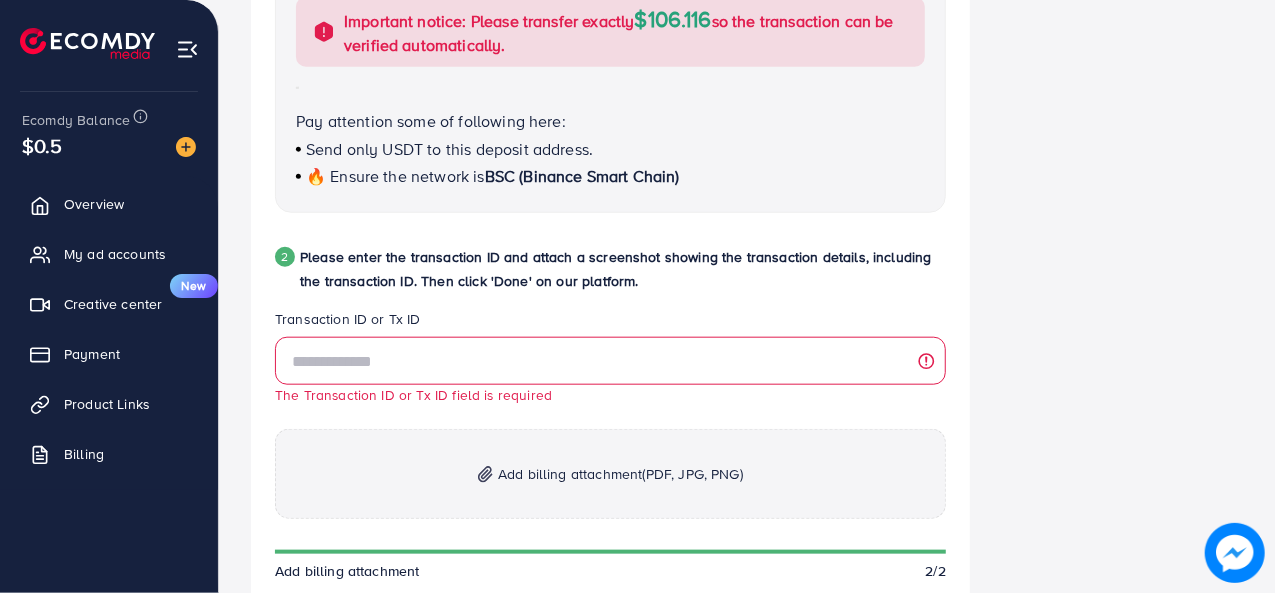scroll, scrollTop: 864, scrollLeft: 0, axis: vertical 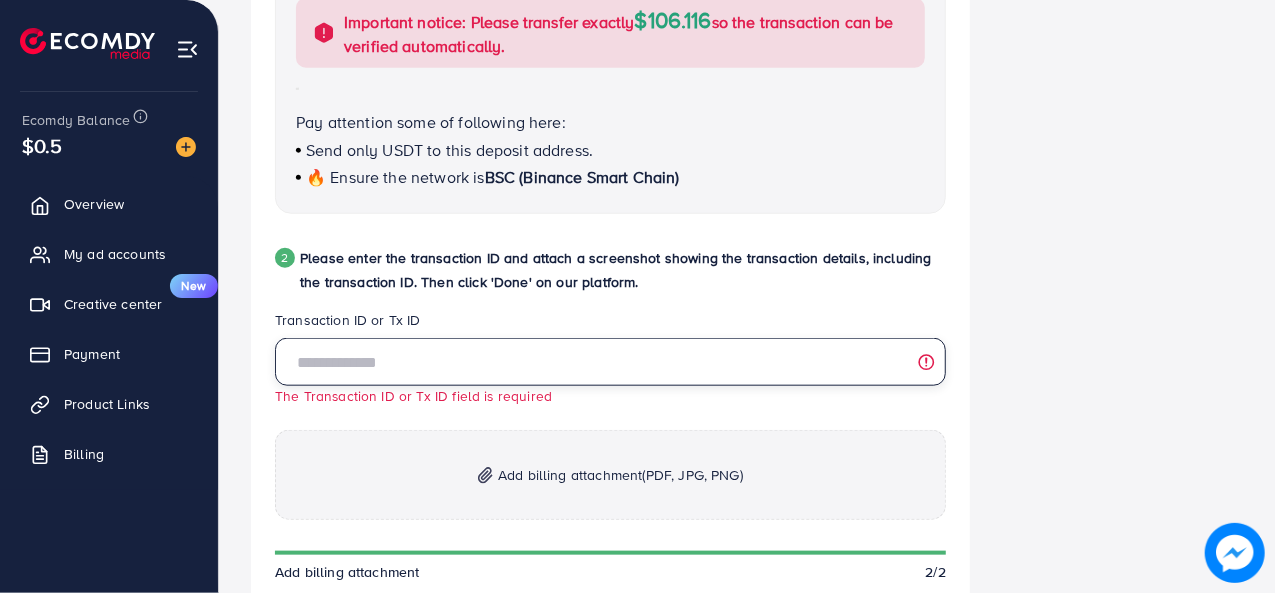click at bounding box center [610, 362] 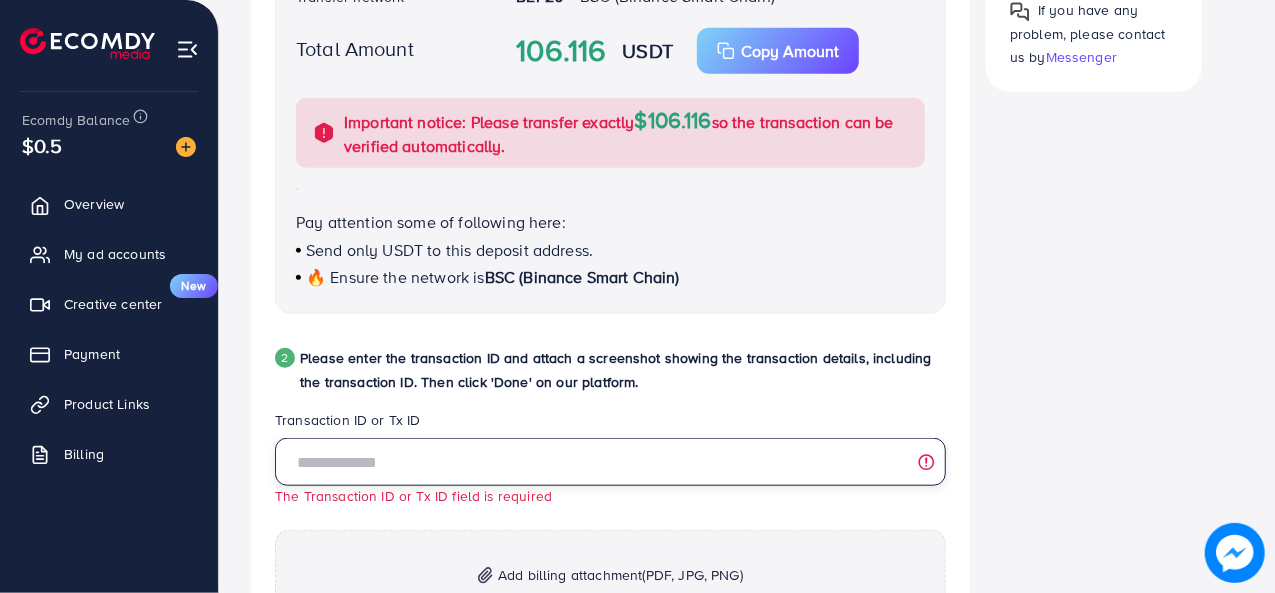 scroll, scrollTop: 748, scrollLeft: 0, axis: vertical 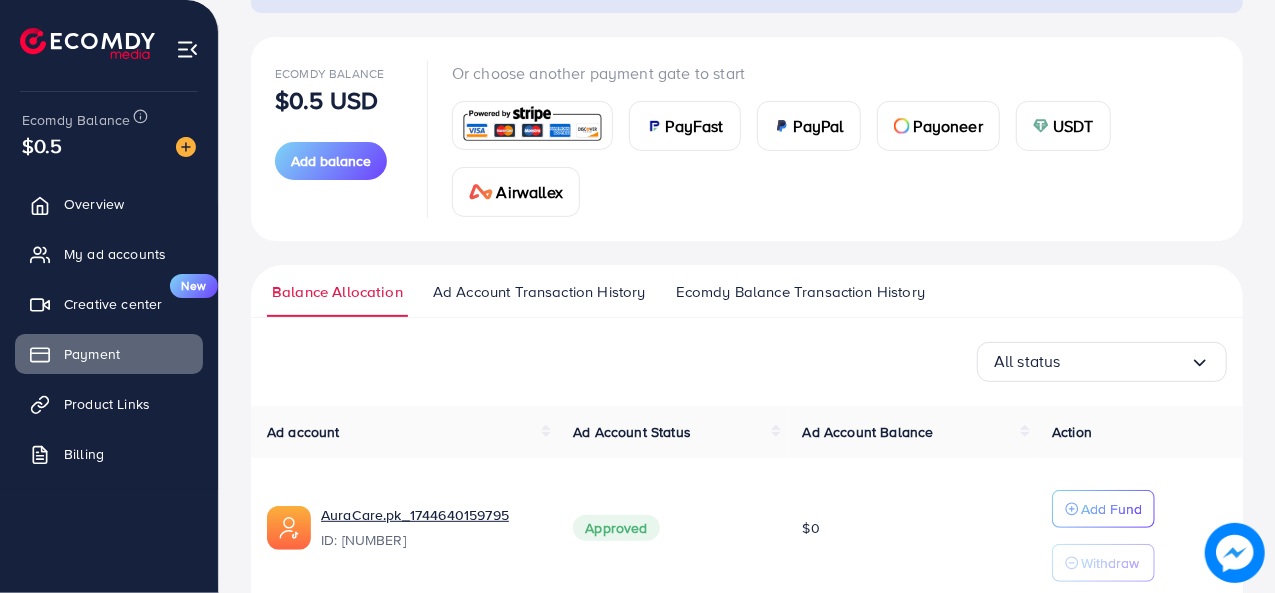 click on "USDT" at bounding box center (1073, 126) 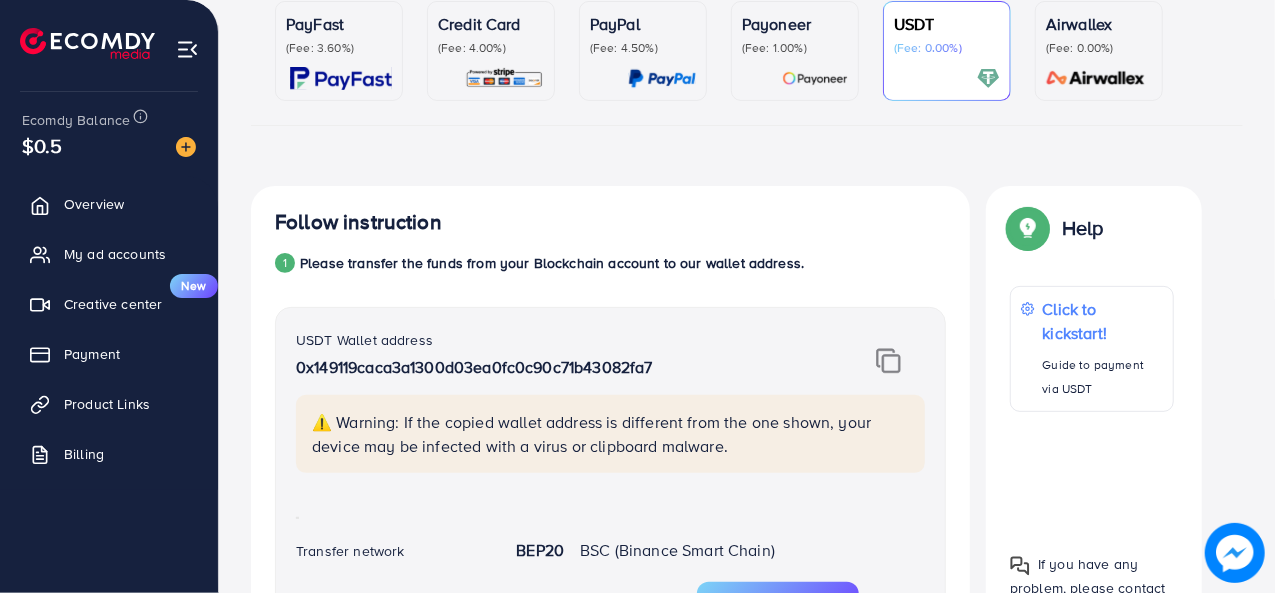 scroll, scrollTop: 0, scrollLeft: 0, axis: both 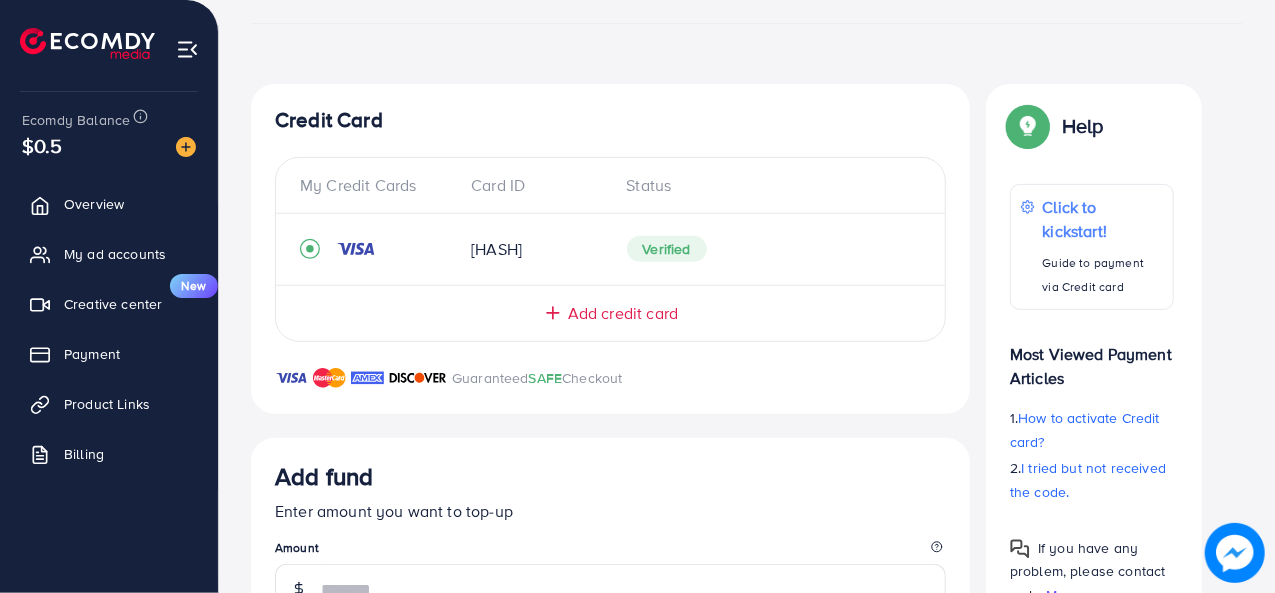 click on "Add credit card" at bounding box center [623, 313] 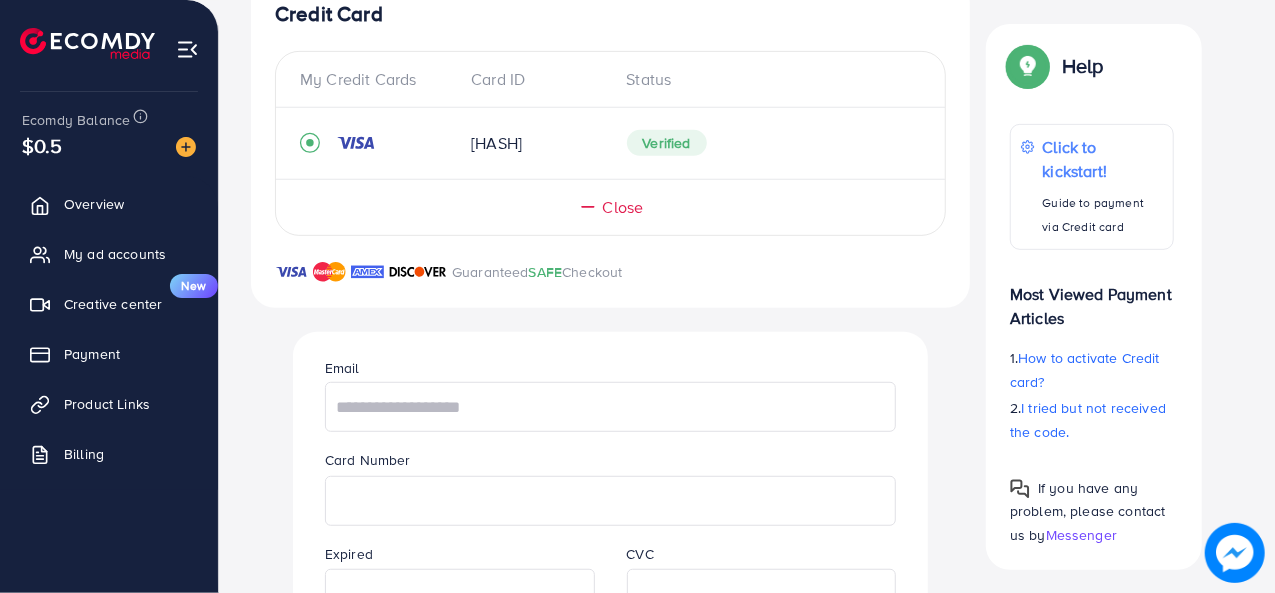 scroll, scrollTop: 420, scrollLeft: 0, axis: vertical 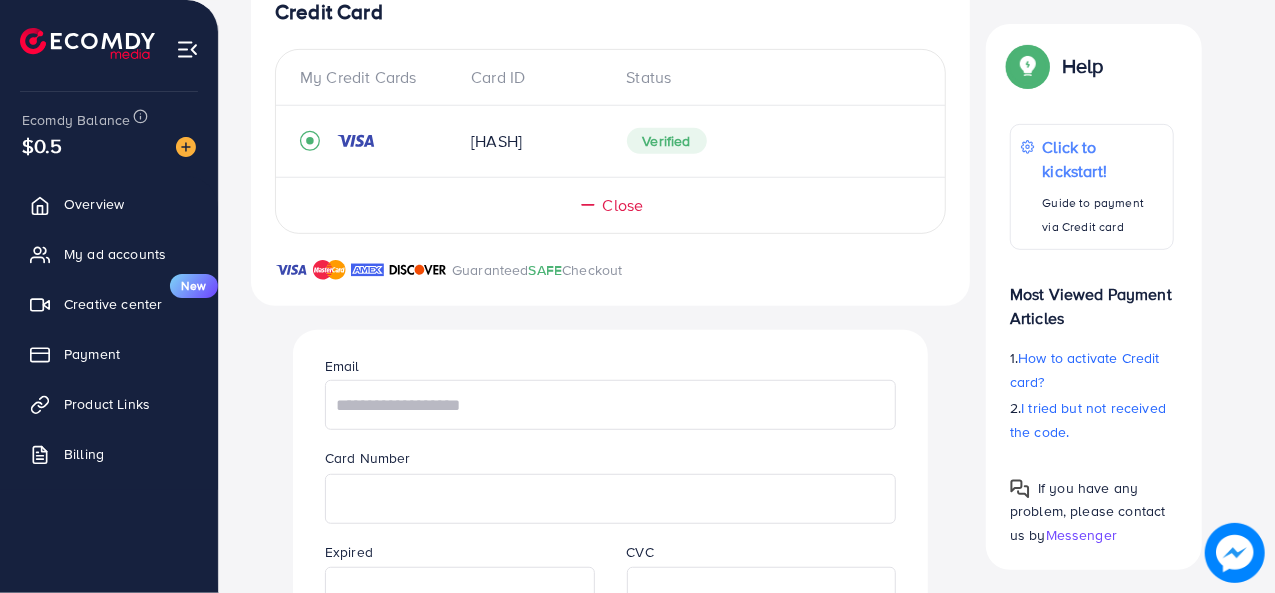 click 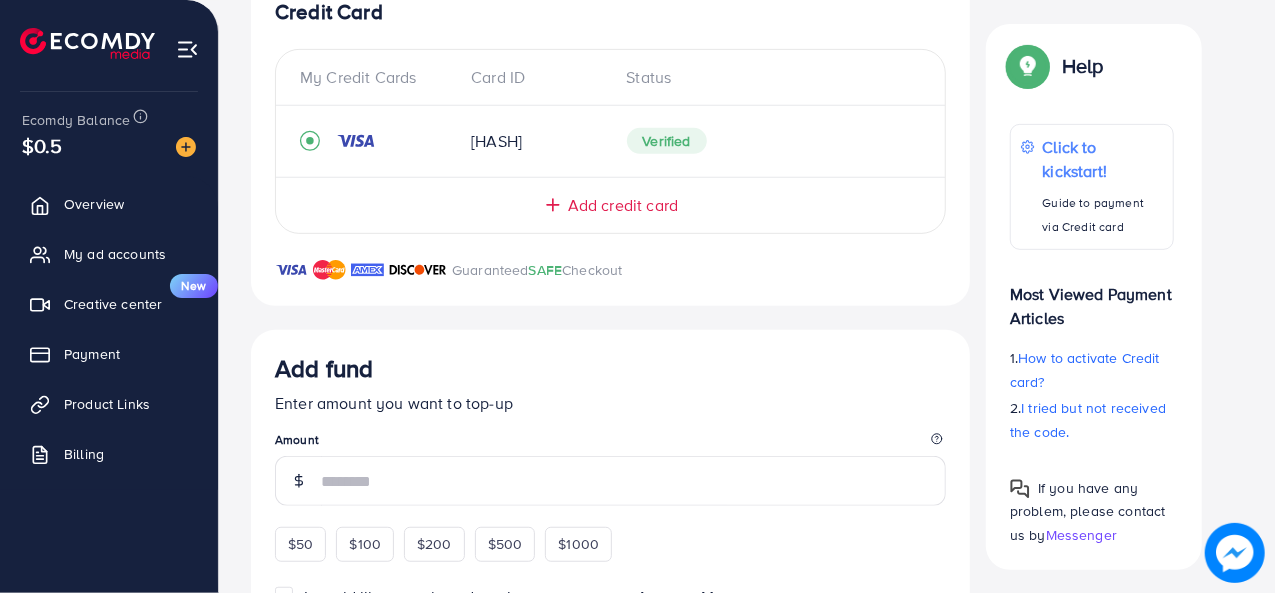 click 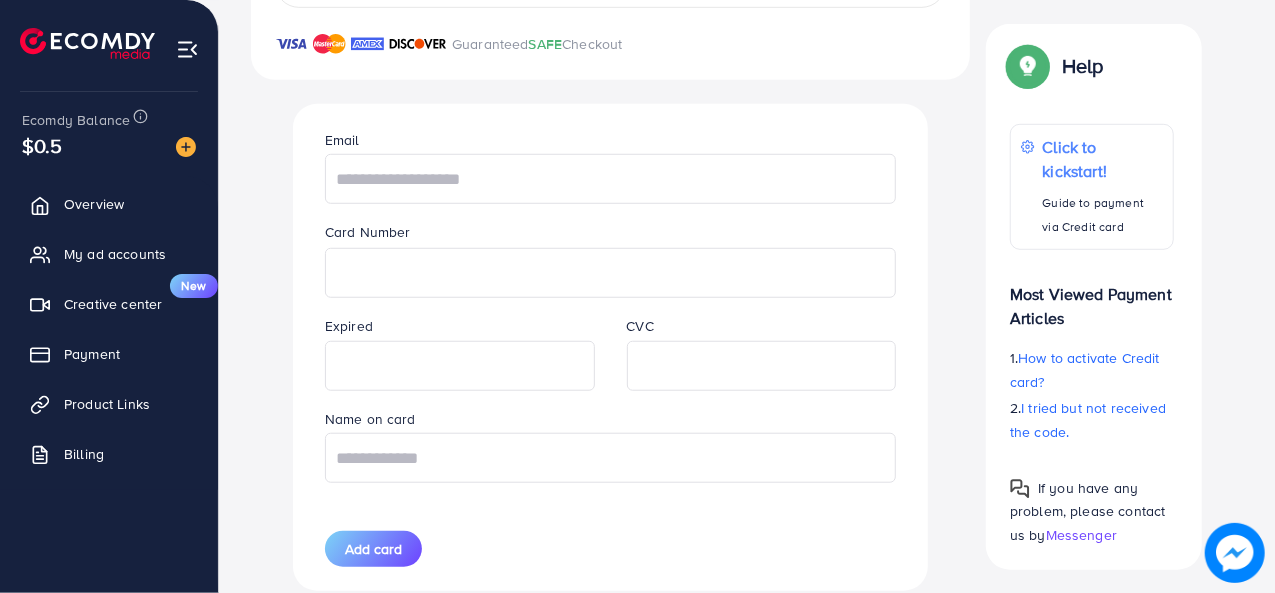 scroll, scrollTop: 636, scrollLeft: 0, axis: vertical 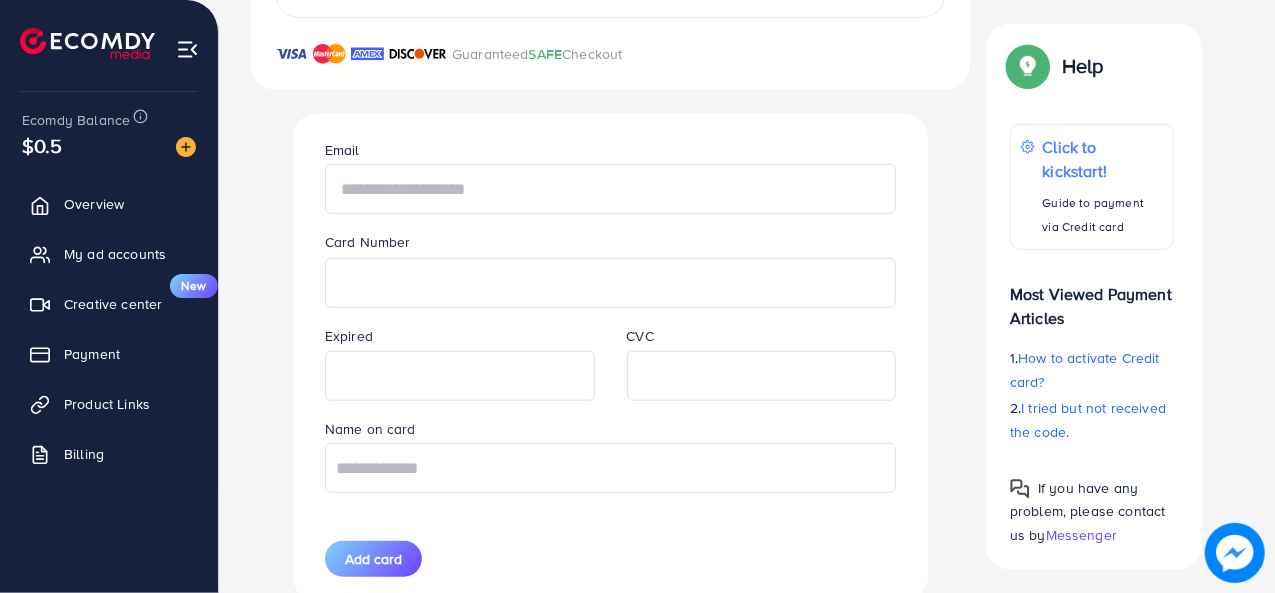 click at bounding box center [610, 189] 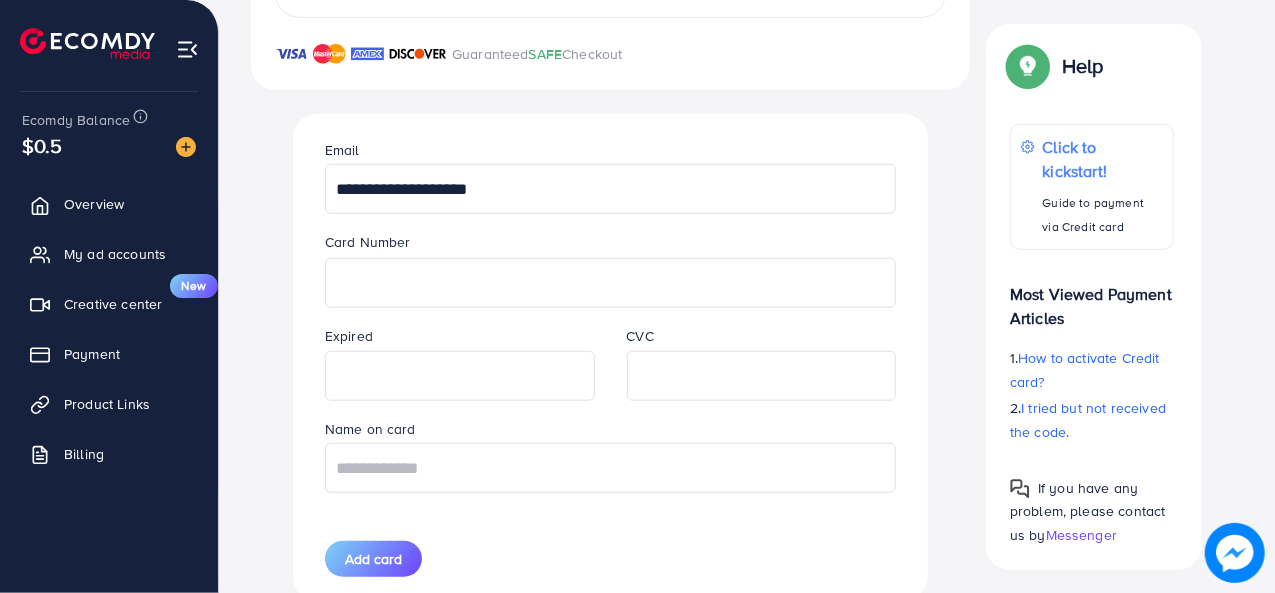 type on "**********" 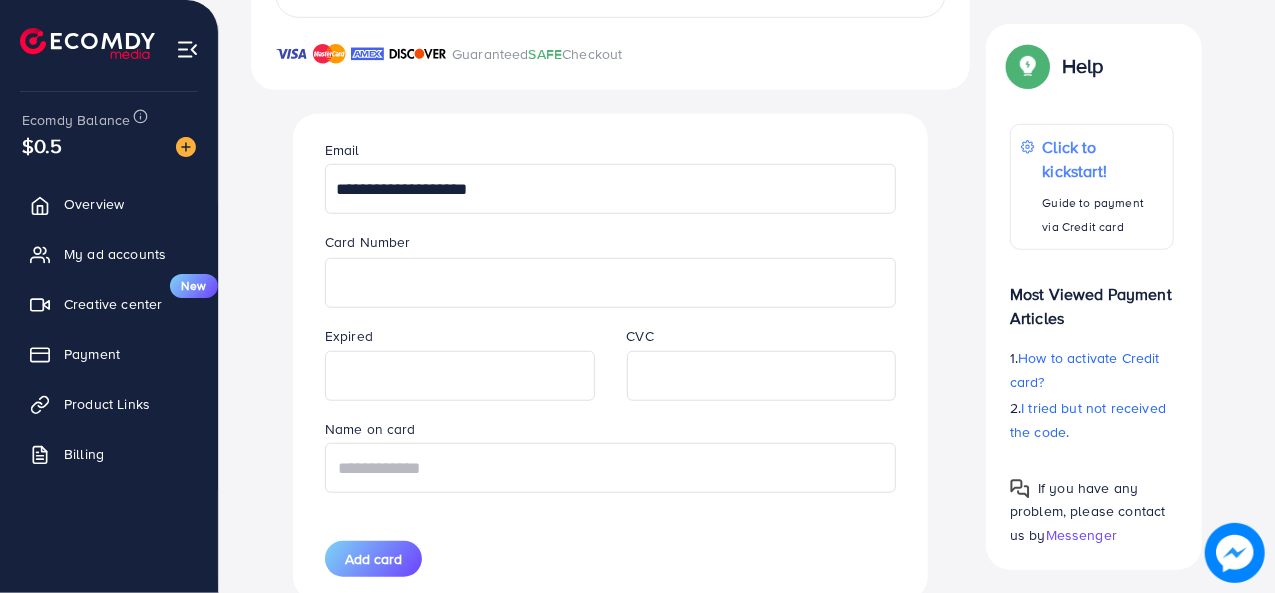 type on "**********" 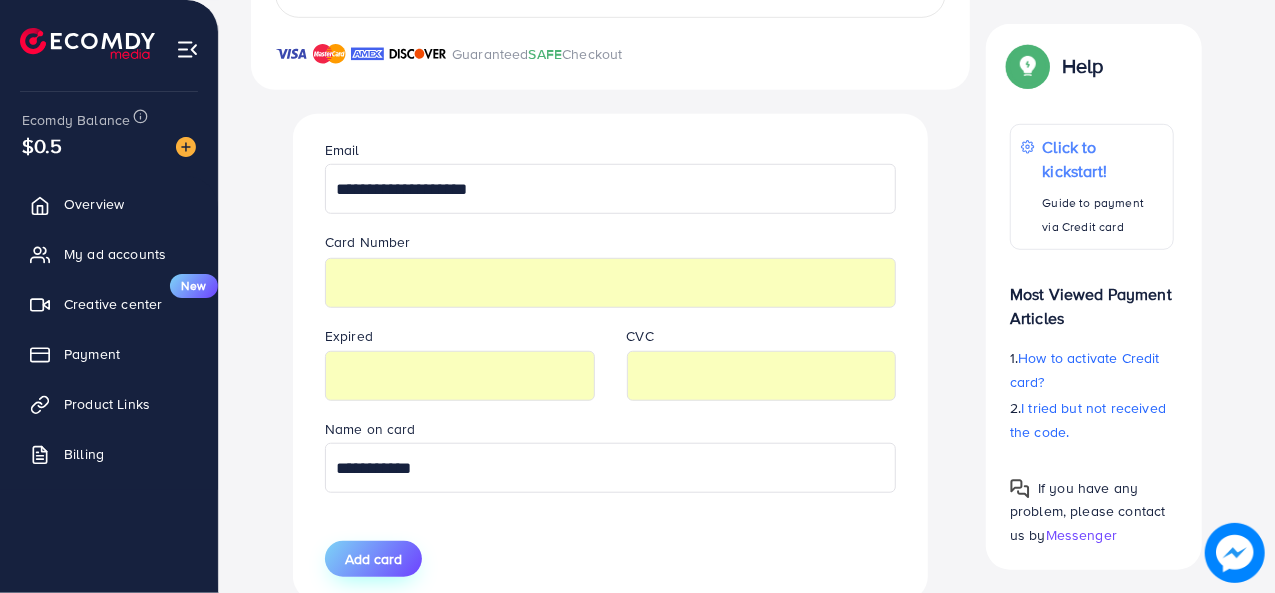 click on "Add card" at bounding box center [373, 559] 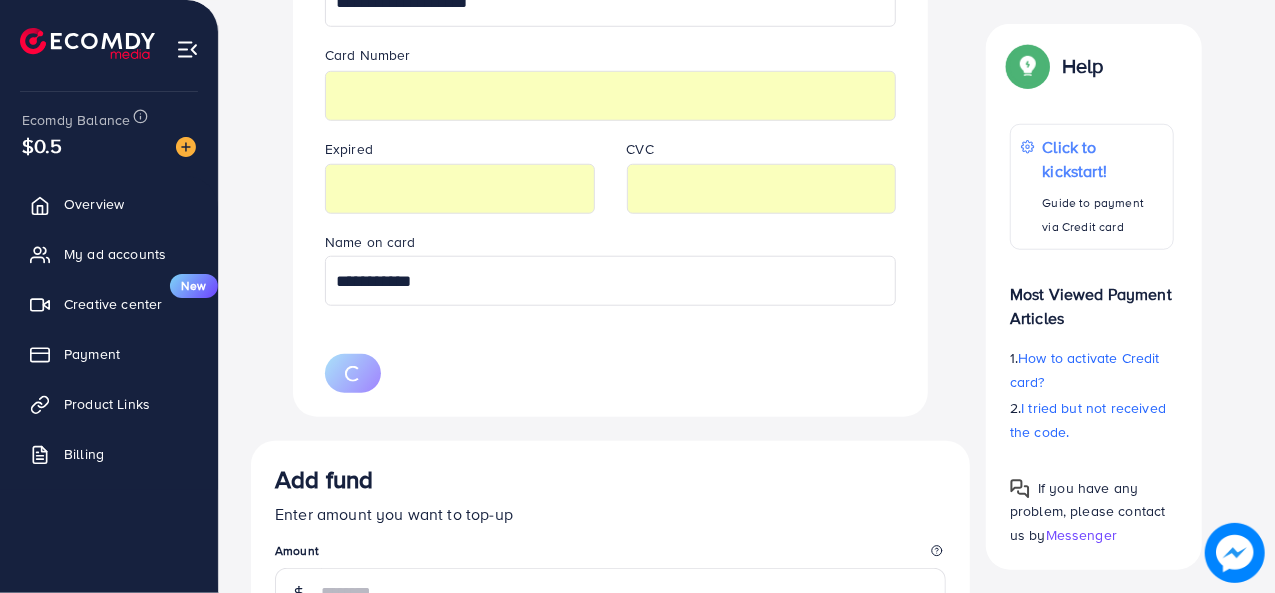 type 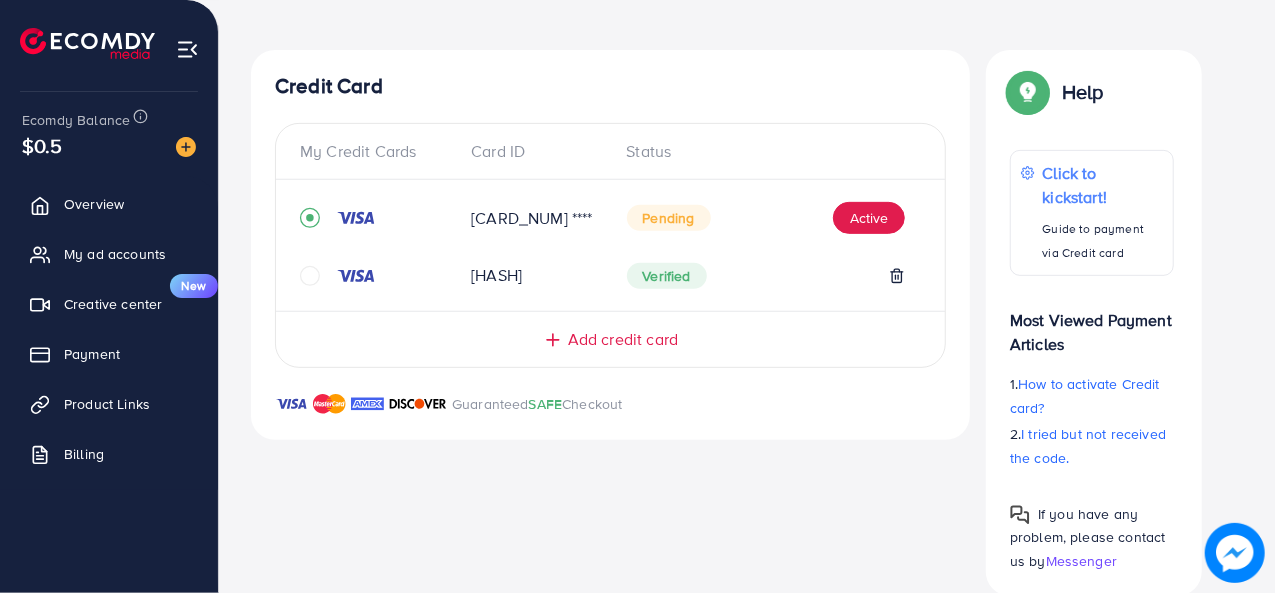 scroll, scrollTop: 344, scrollLeft: 0, axis: vertical 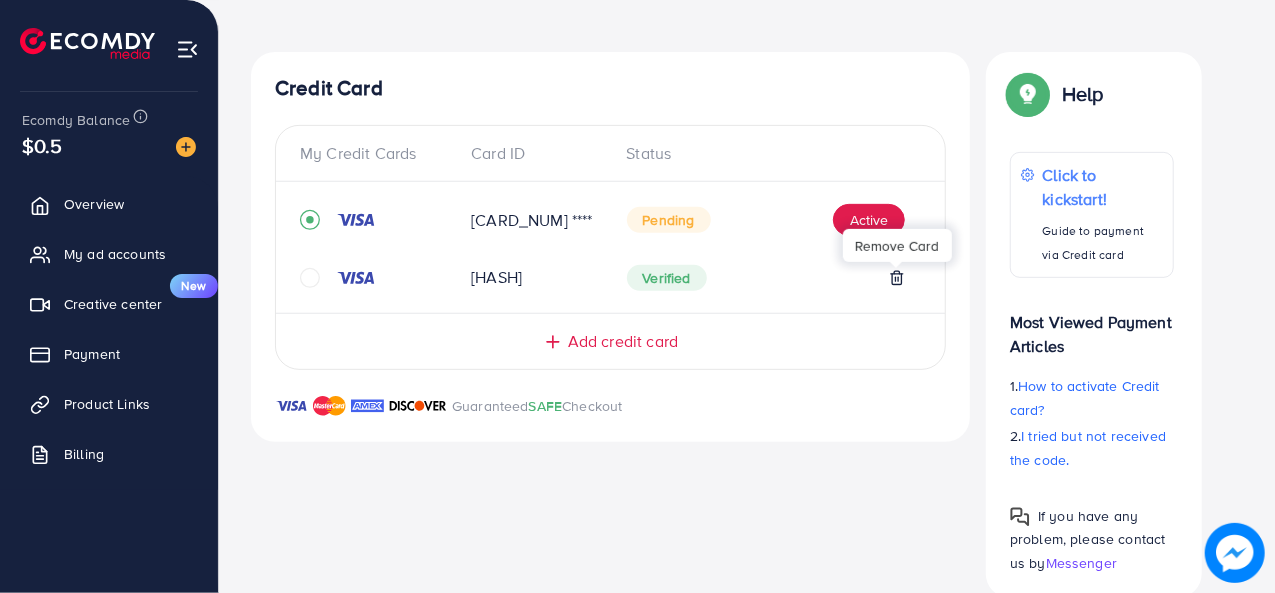 click 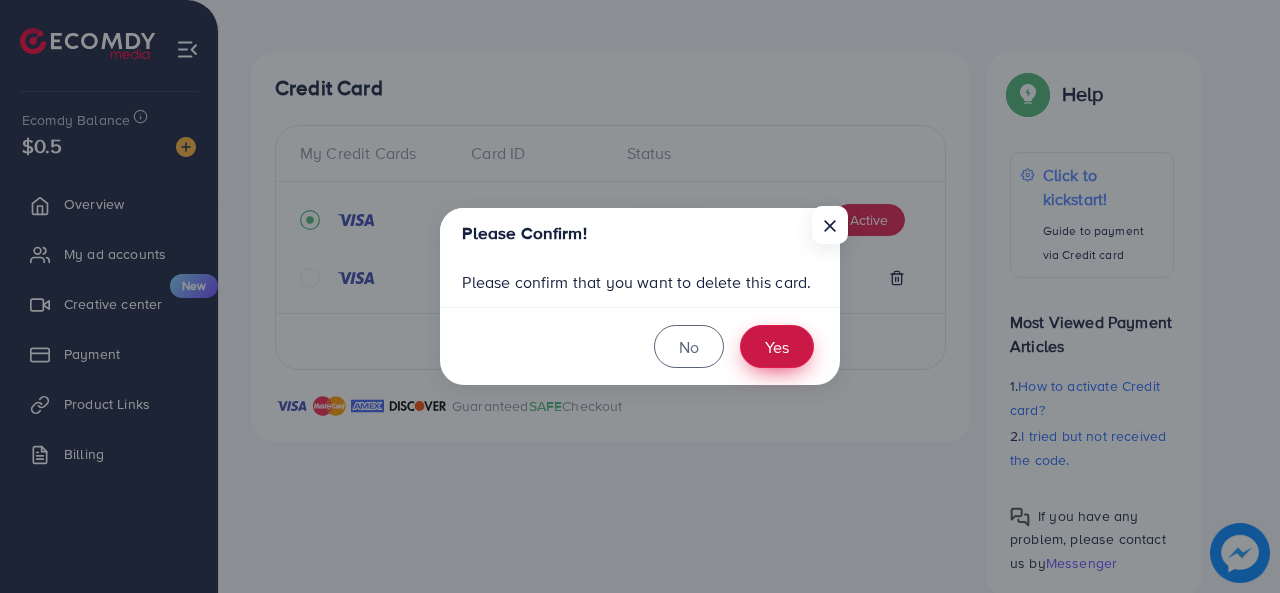 click on "Yes" at bounding box center [777, 346] 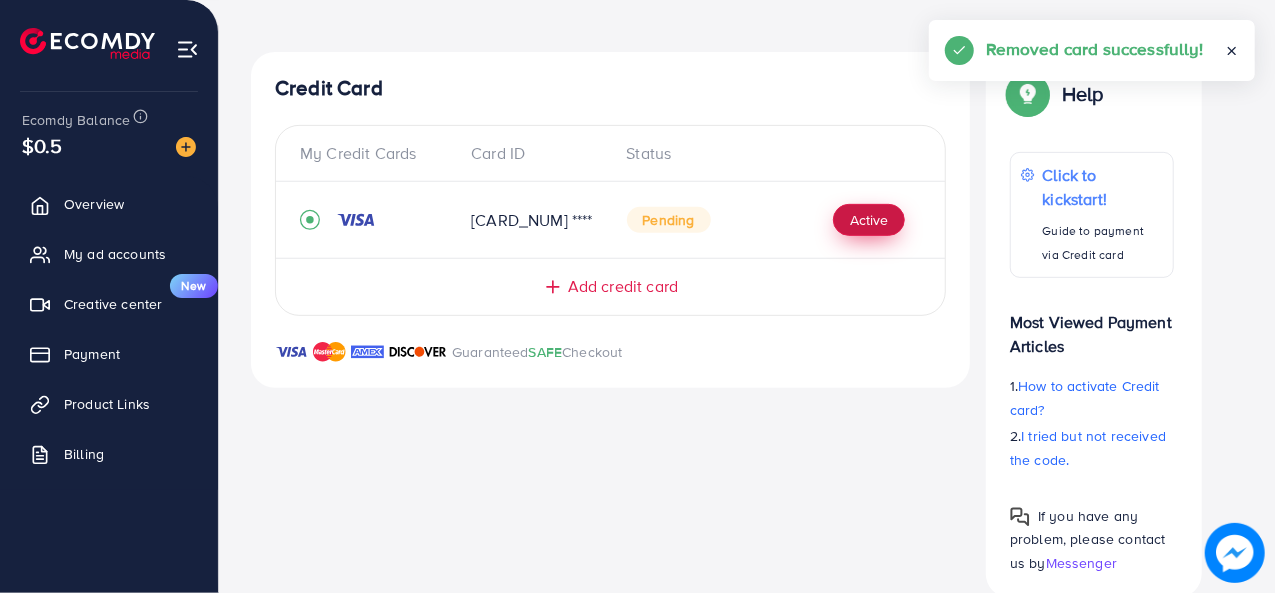 click on "Active" at bounding box center (869, 220) 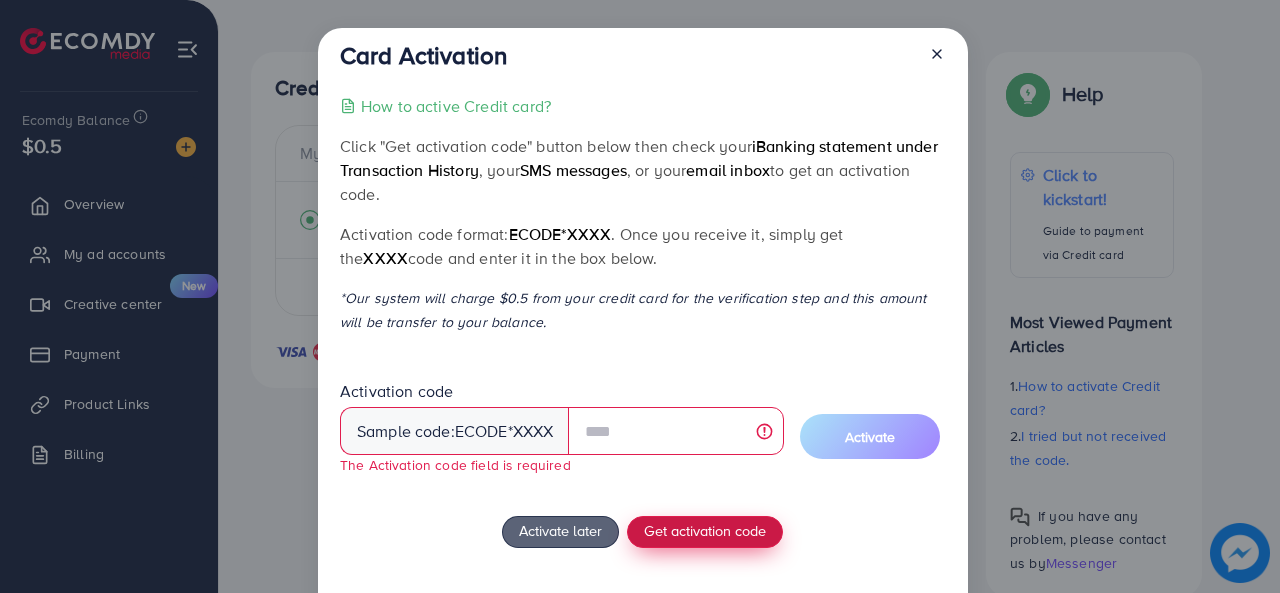 click on "Get activation code" at bounding box center (705, 532) 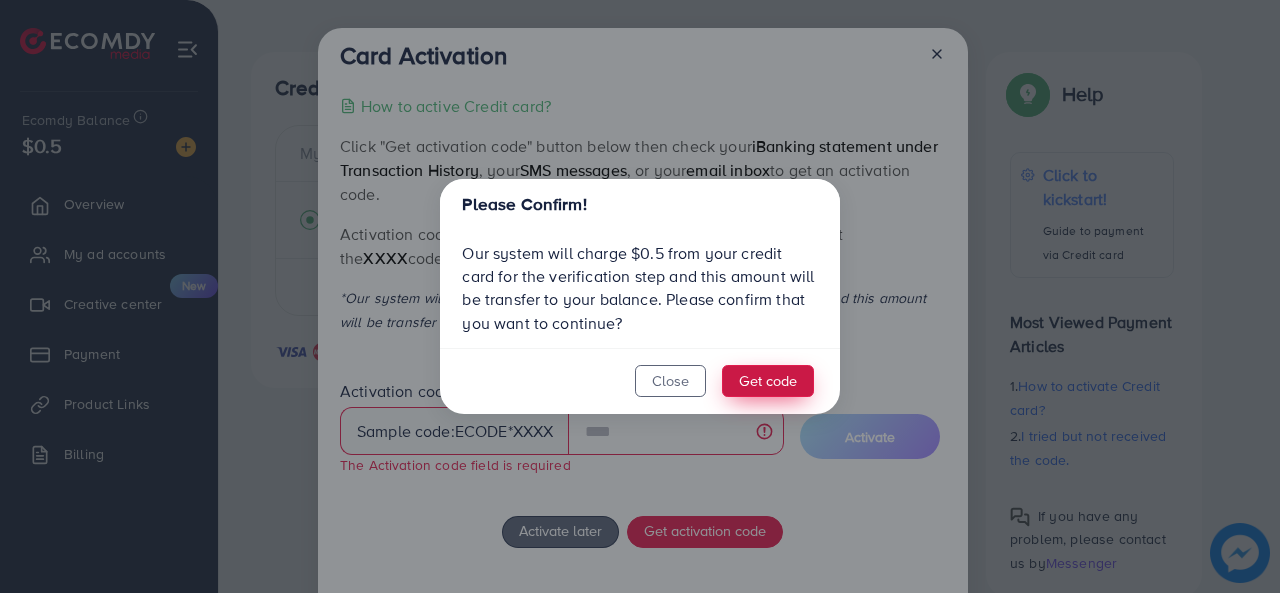click on "Get code" at bounding box center [768, 381] 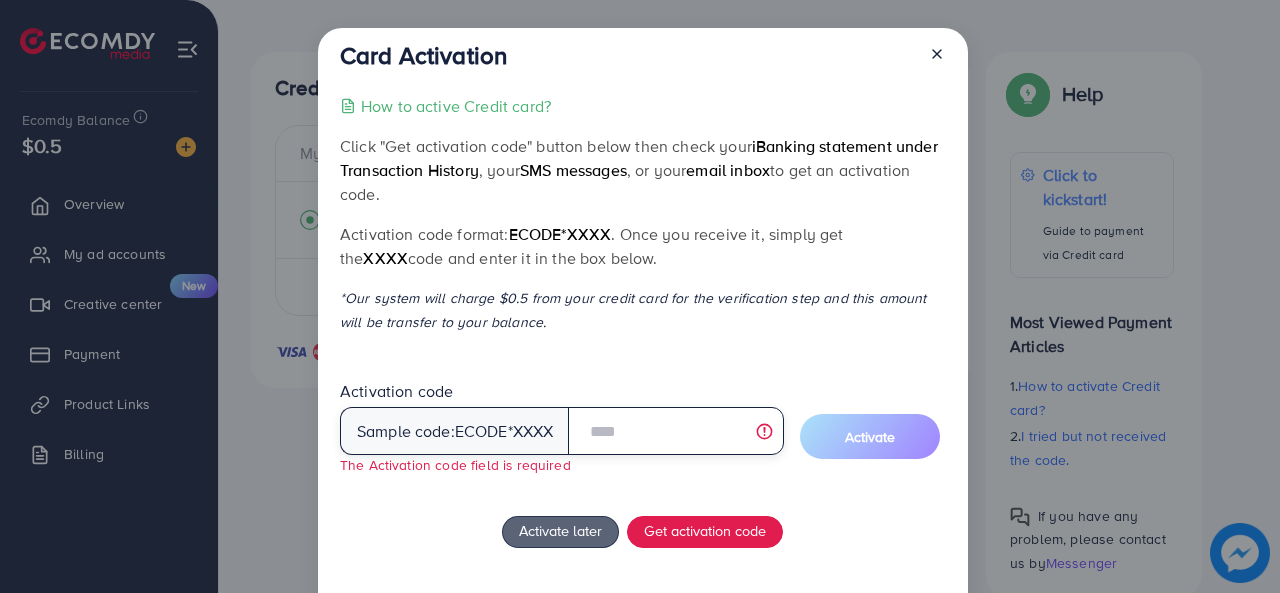 click at bounding box center (675, 431) 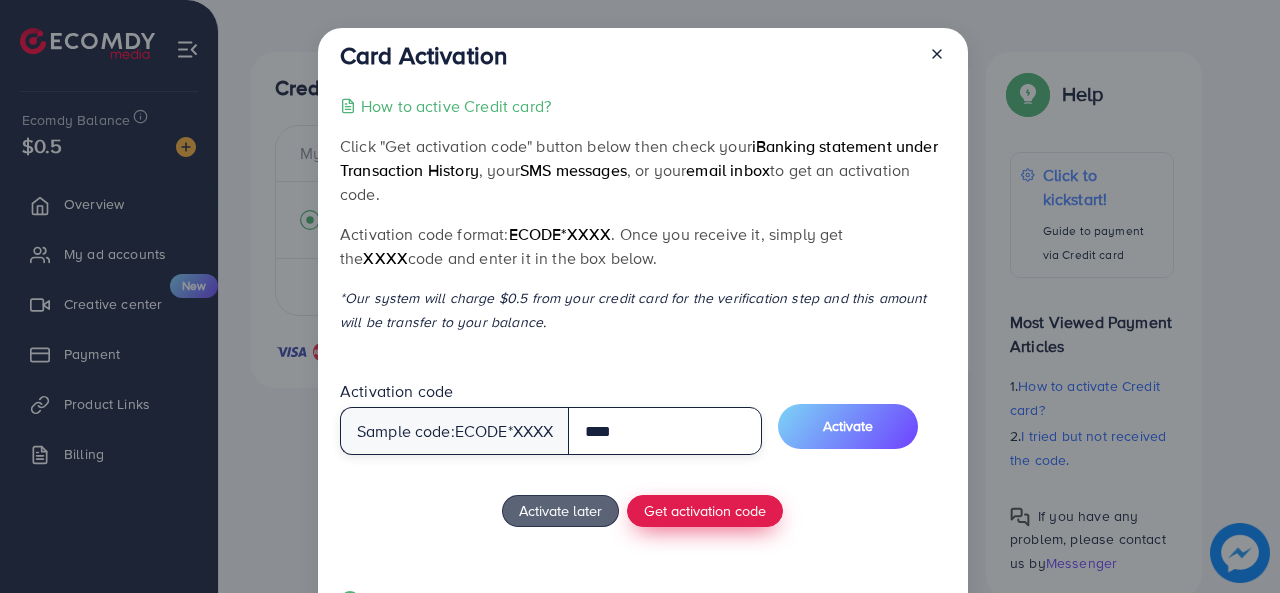 type on "****" 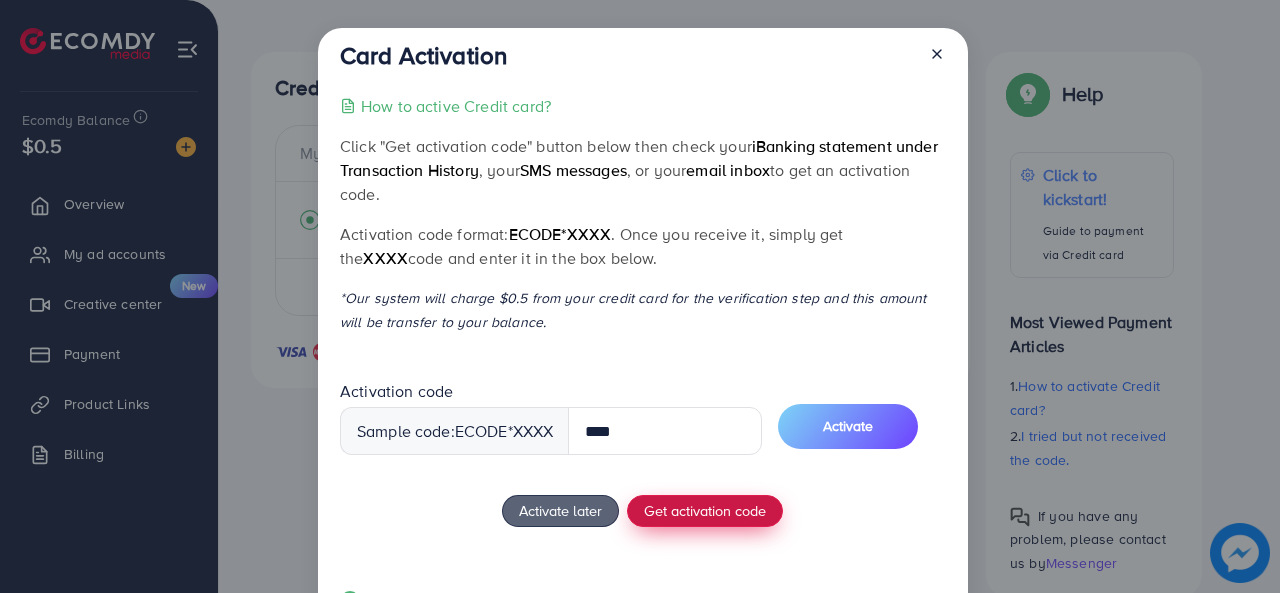 click on "Get activation code" at bounding box center [705, 510] 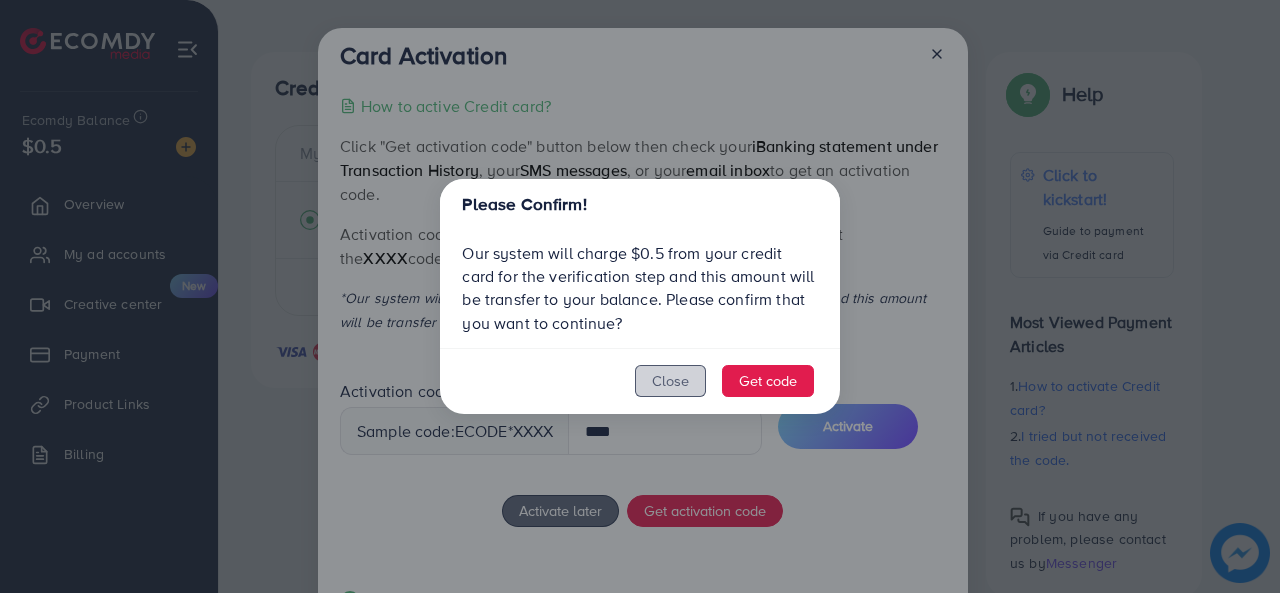 click on "Close" at bounding box center (670, 381) 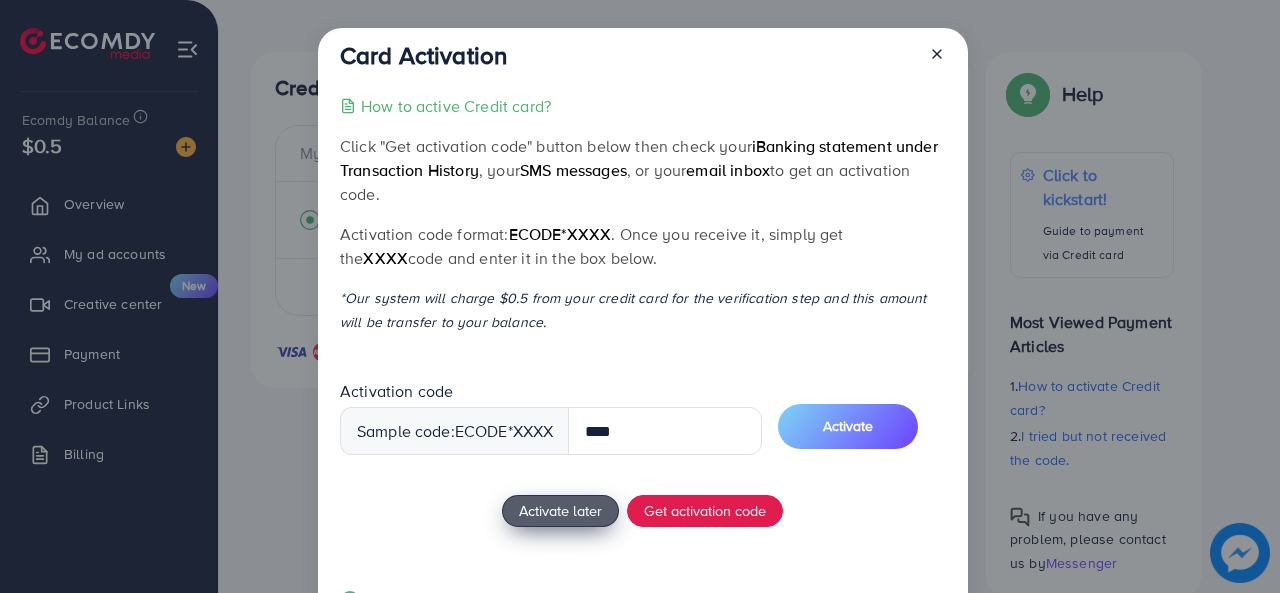 click on "Activate later" at bounding box center [560, 510] 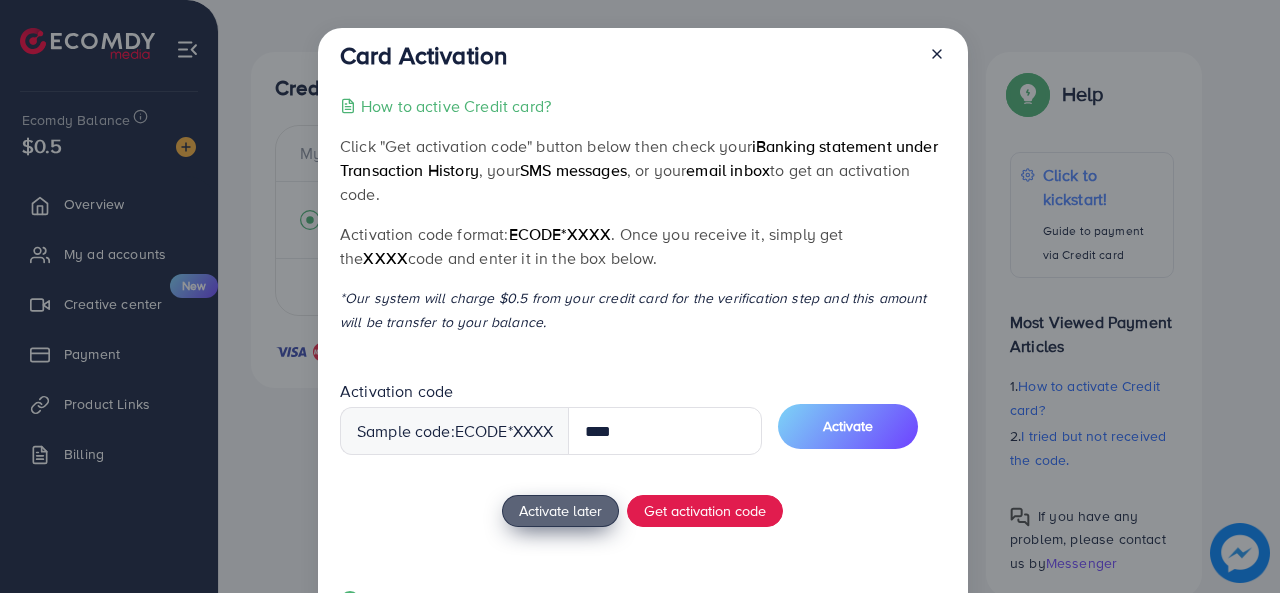 type 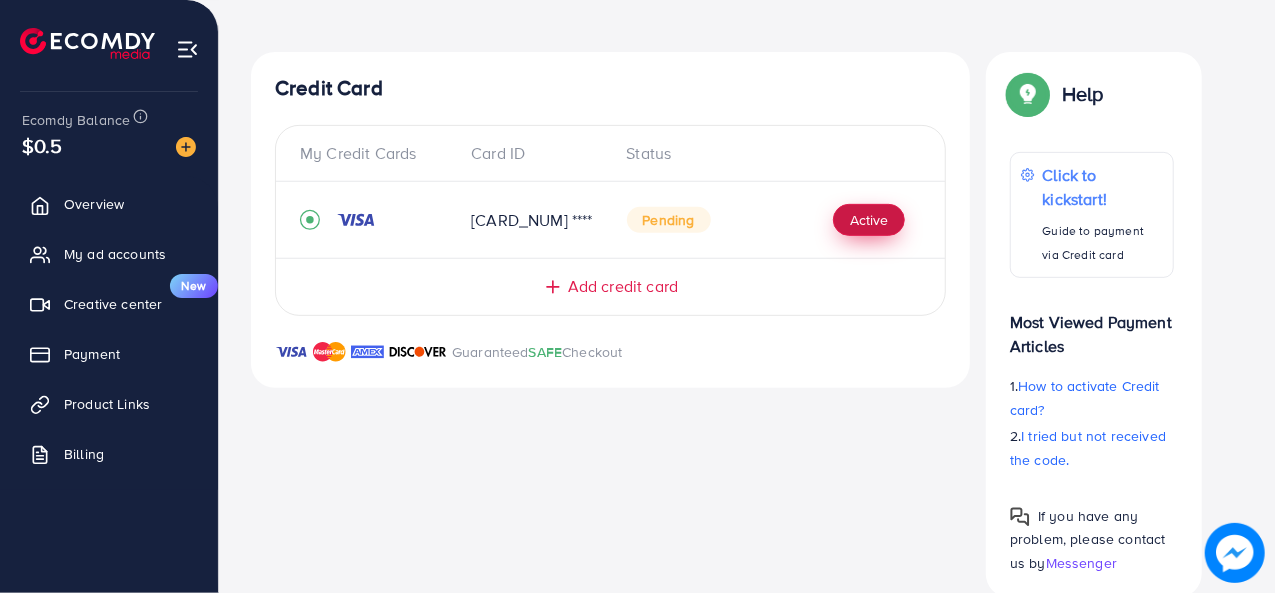 click on "Active" at bounding box center (869, 220) 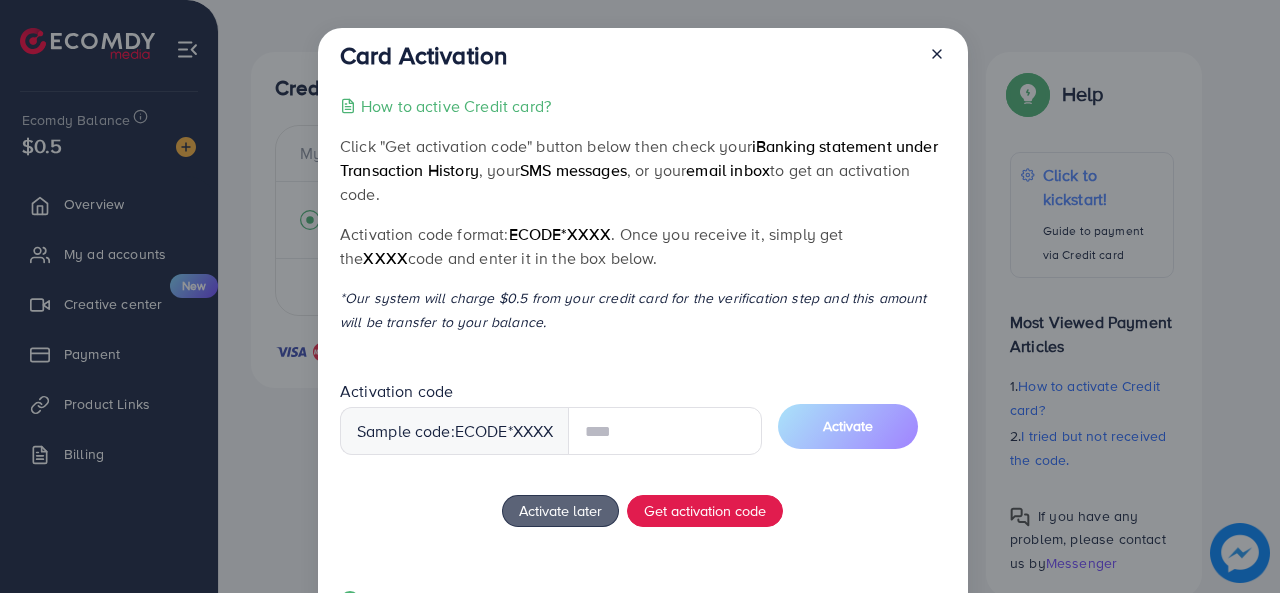 click at bounding box center (665, 431) 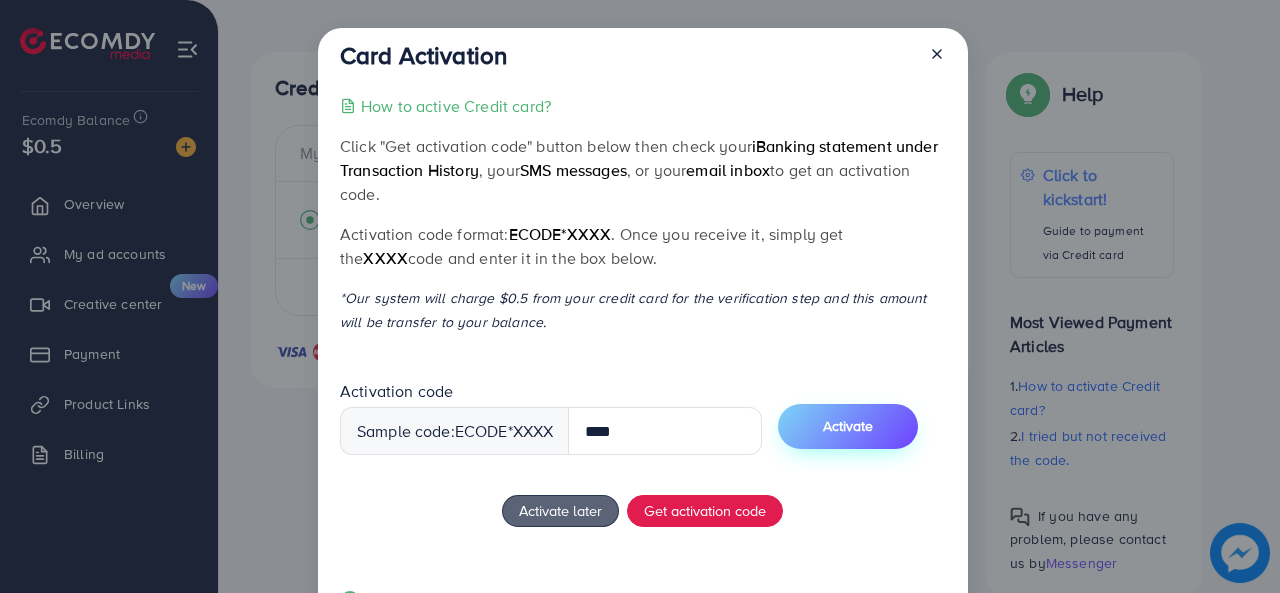 type on "****" 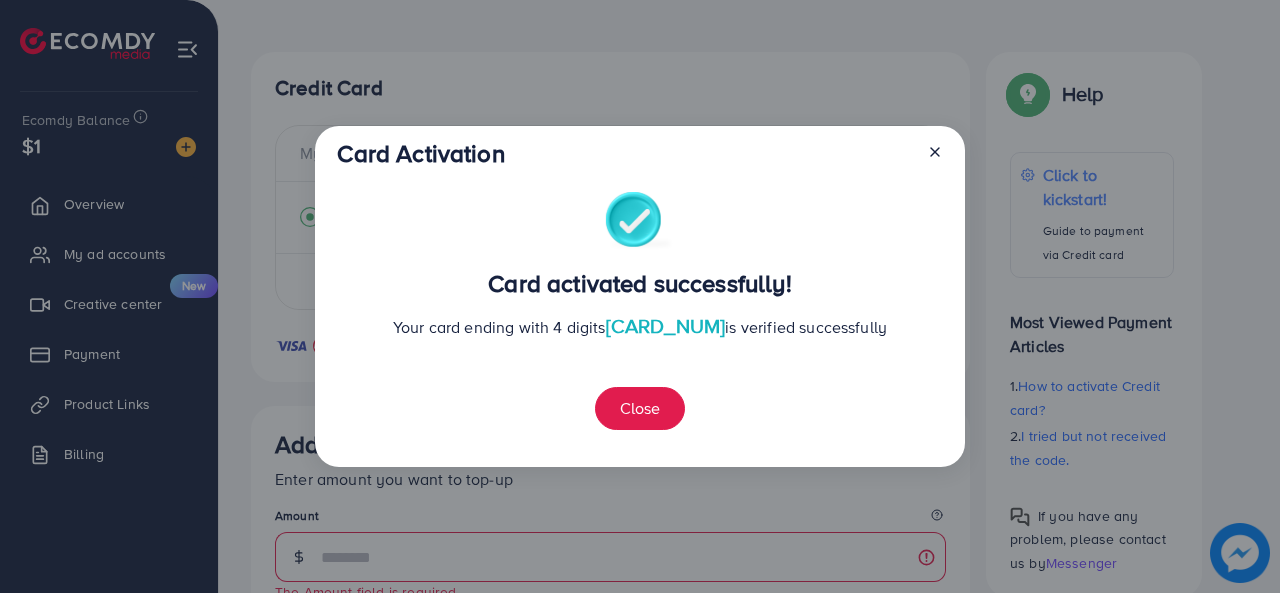 click at bounding box center [927, 157] 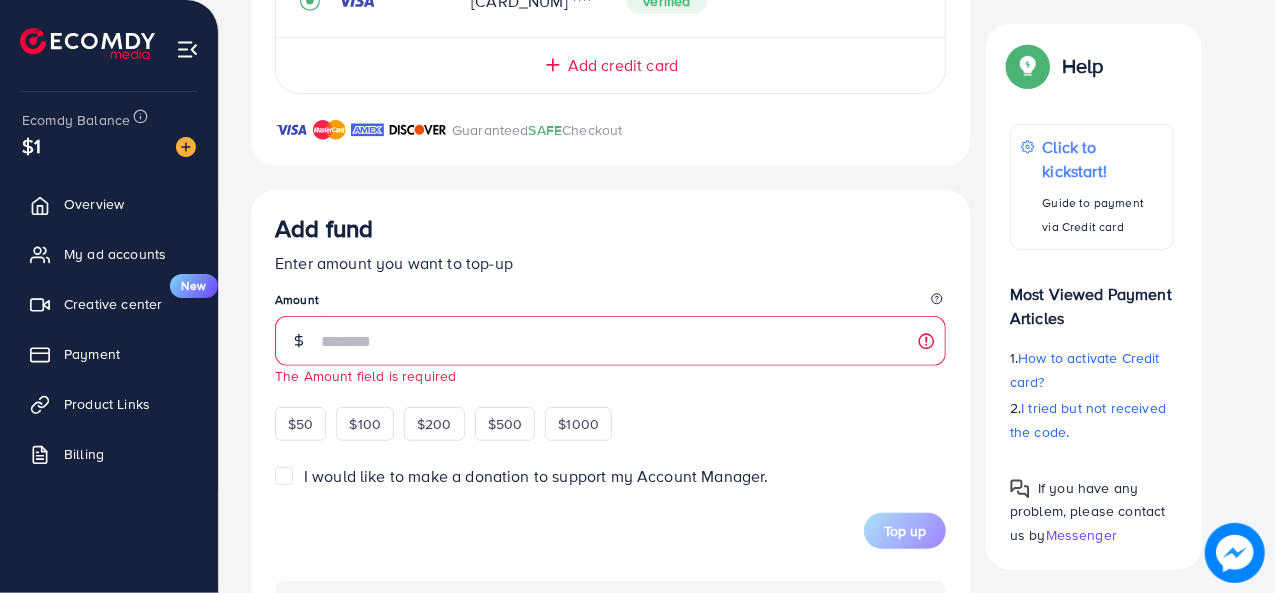 scroll, scrollTop: 564, scrollLeft: 0, axis: vertical 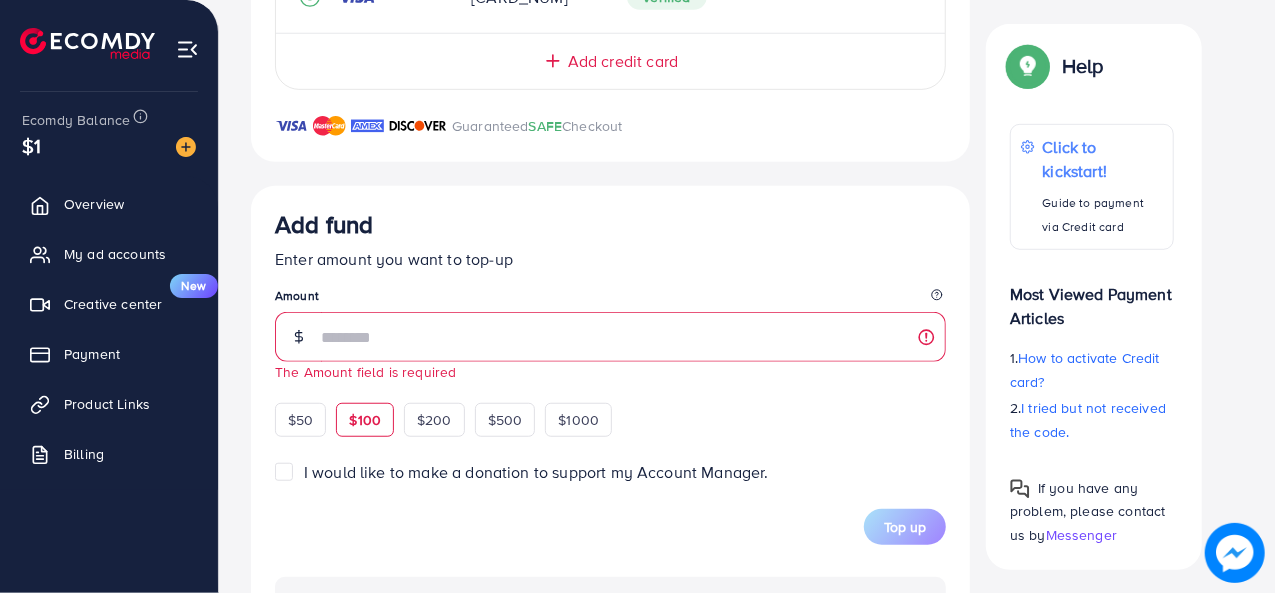 click on "$100" at bounding box center (365, 420) 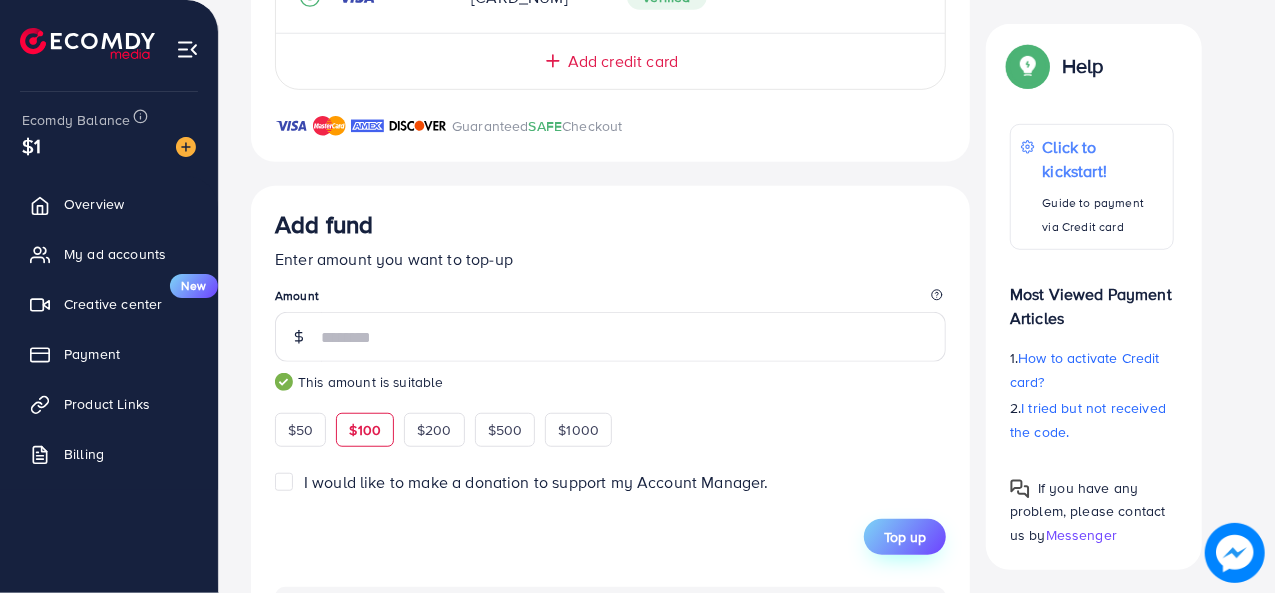 click on "Top up" at bounding box center (905, 537) 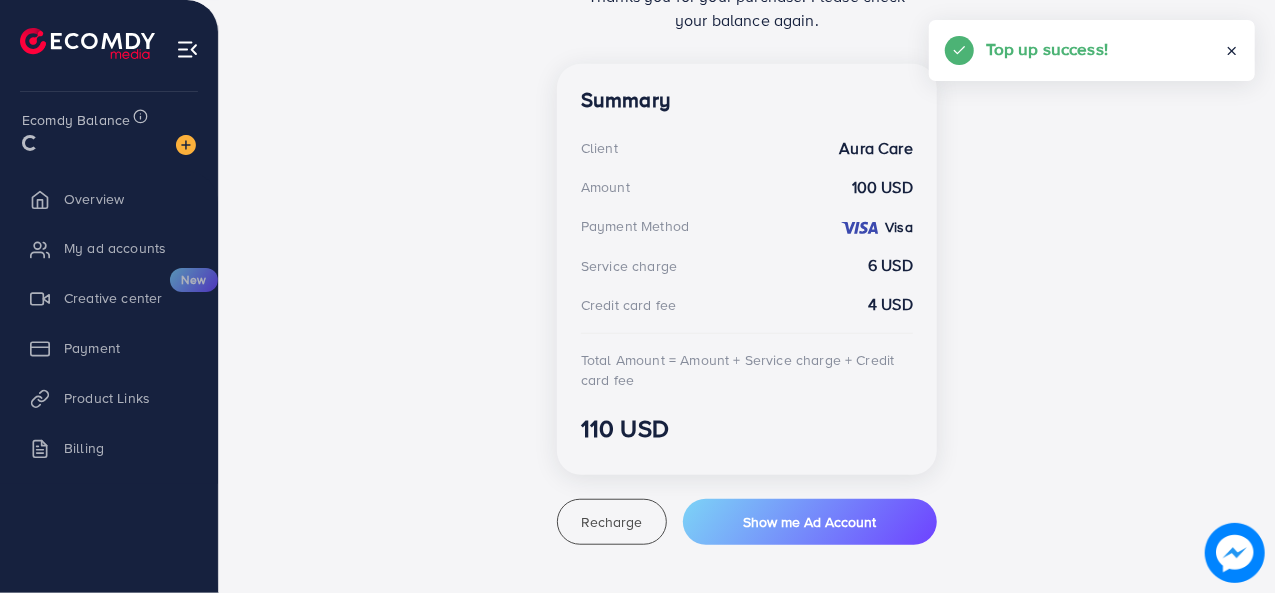 scroll, scrollTop: 533, scrollLeft: 0, axis: vertical 